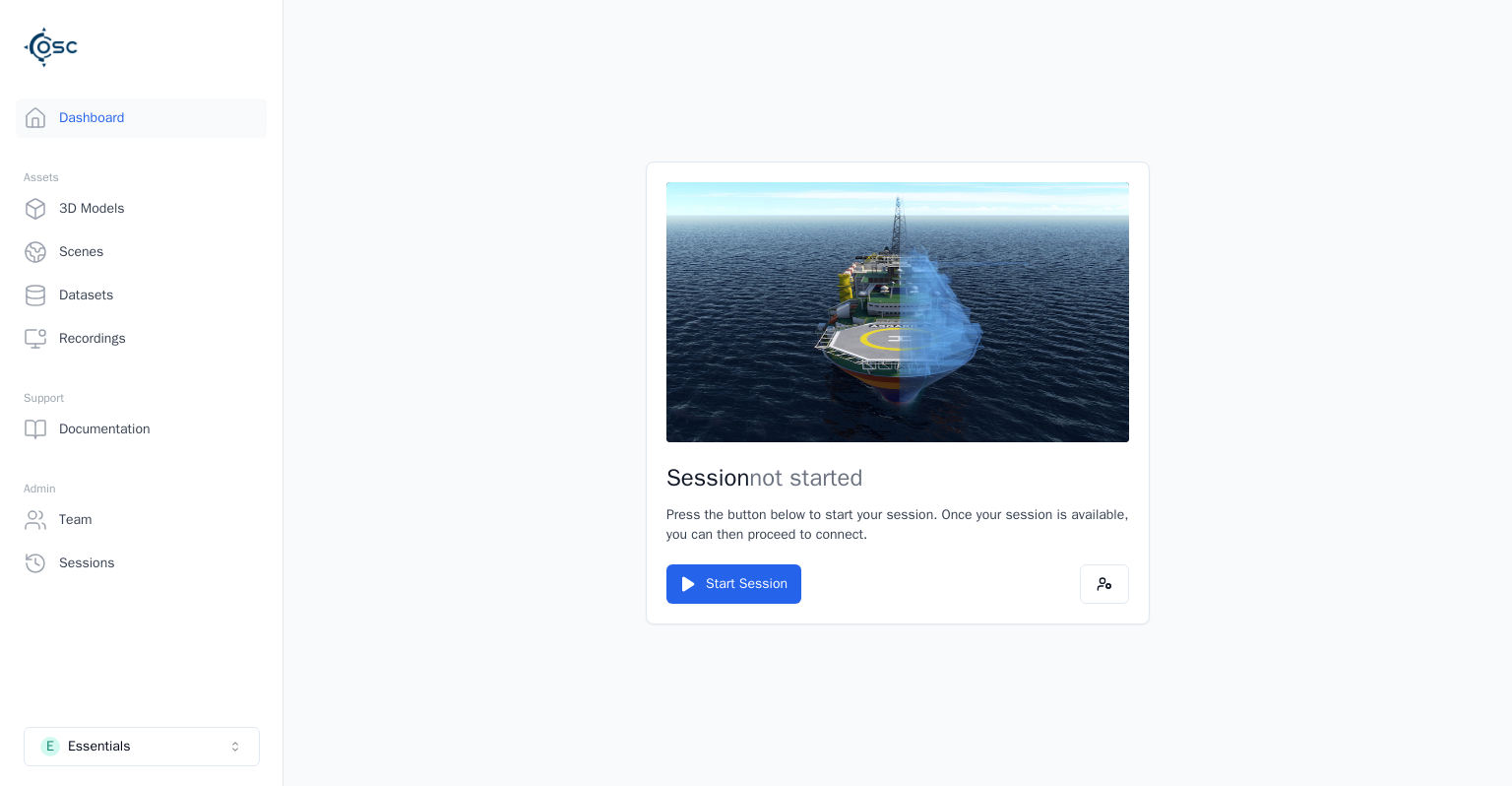 scroll, scrollTop: 0, scrollLeft: 0, axis: both 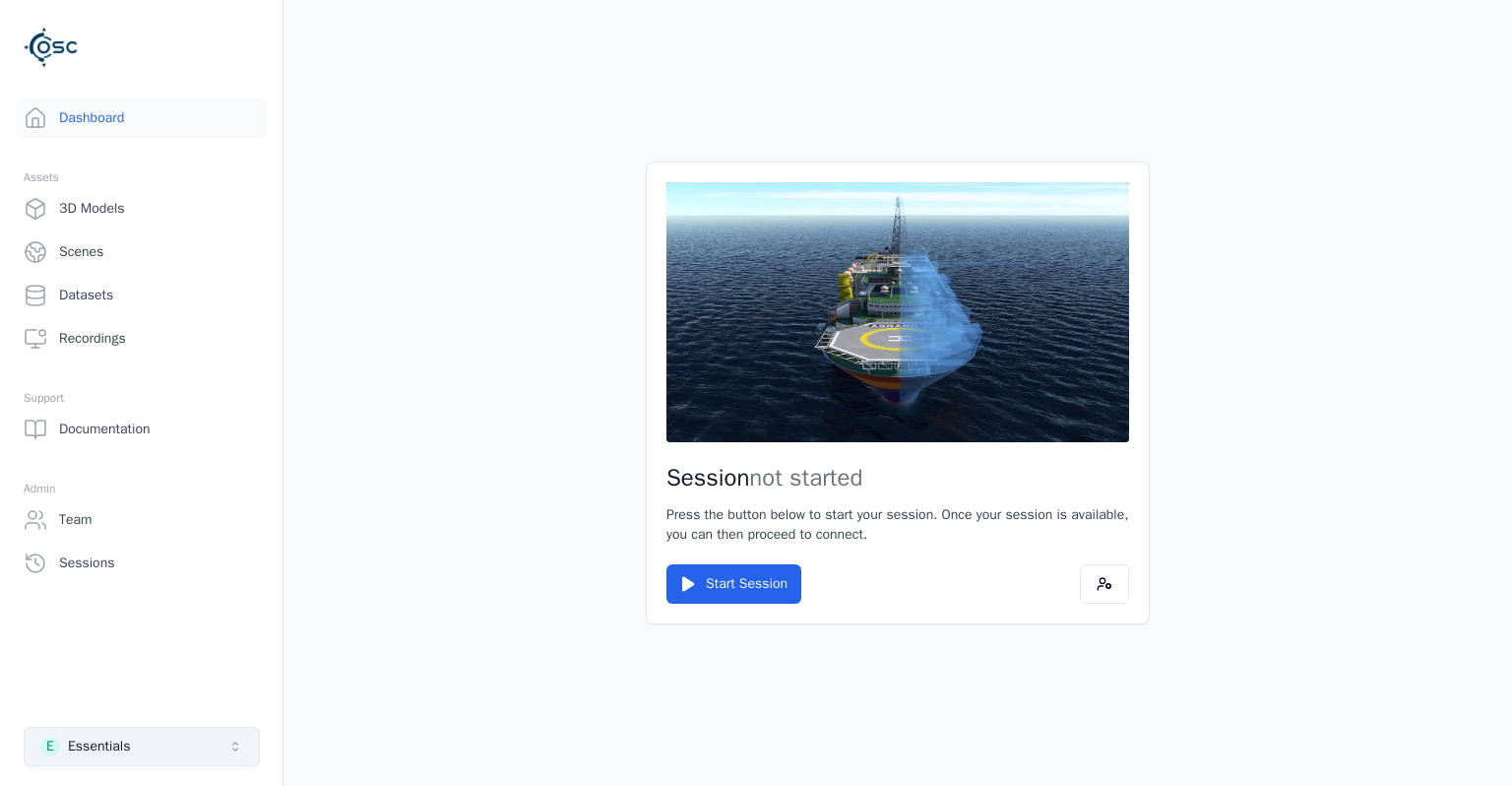 click on "E Essentials" at bounding box center [142, 747] 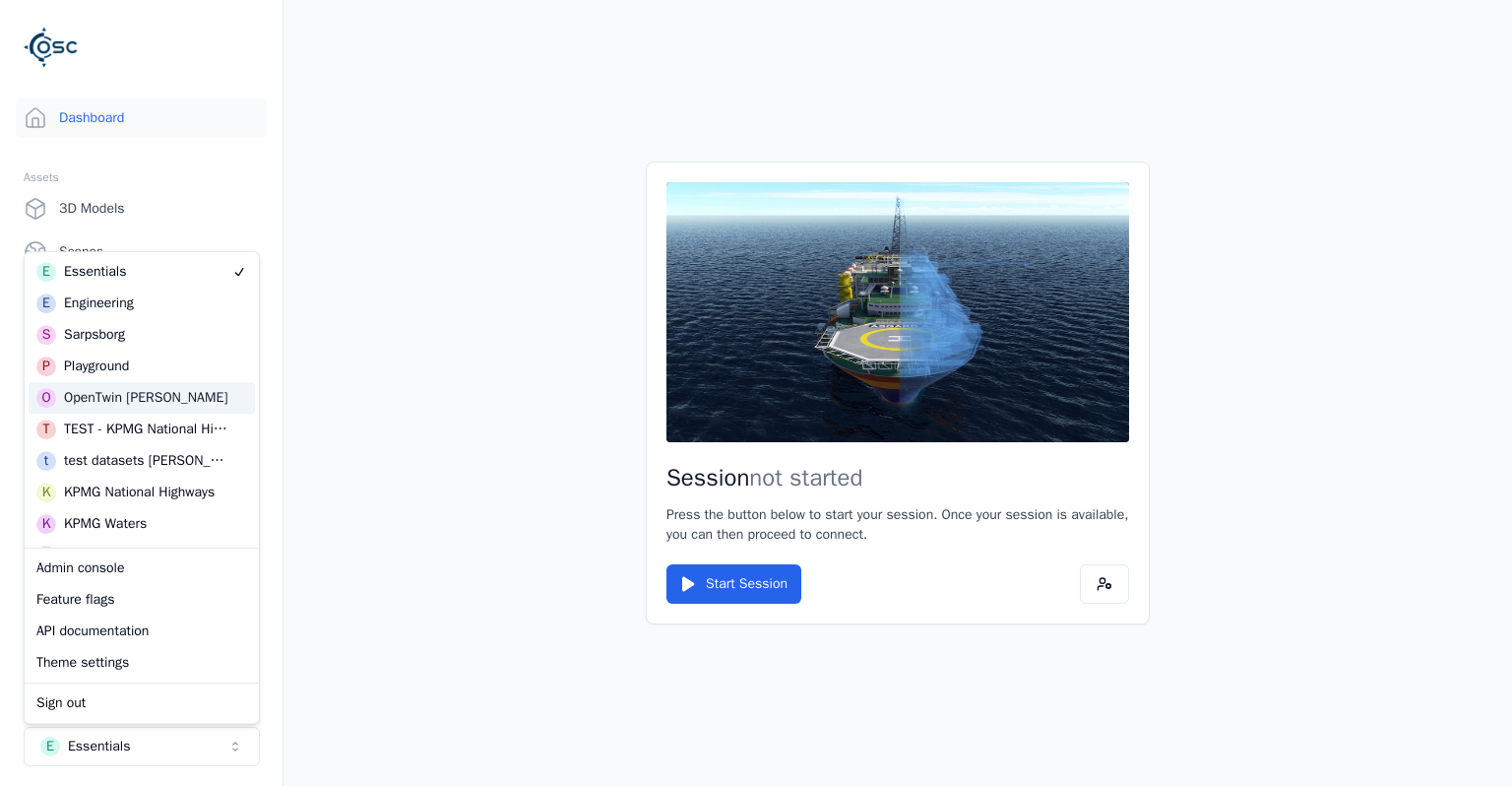 scroll, scrollTop: 128, scrollLeft: 0, axis: vertical 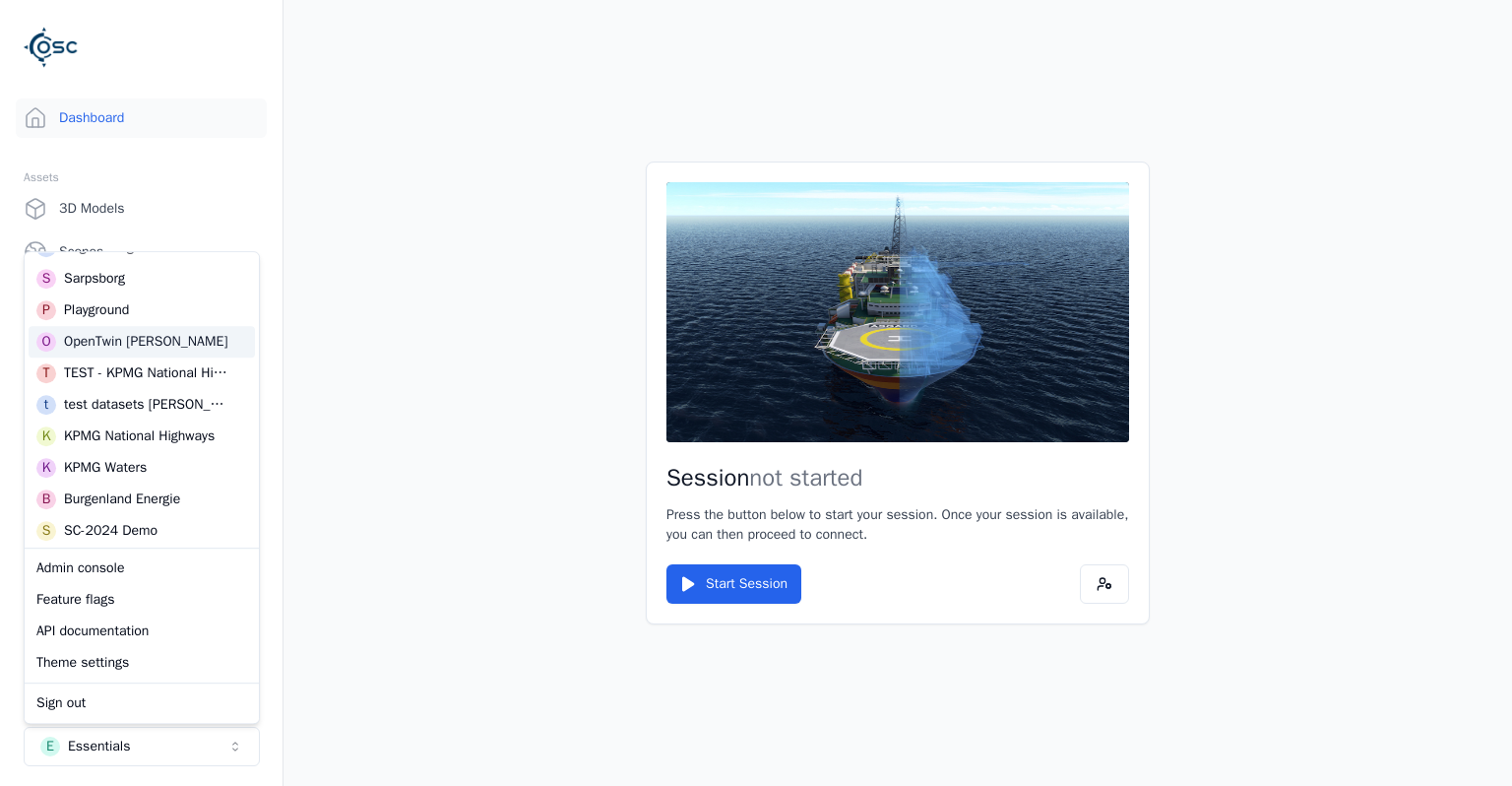 click on "OpenTwin [PERSON_NAME]" at bounding box center [146, 342] 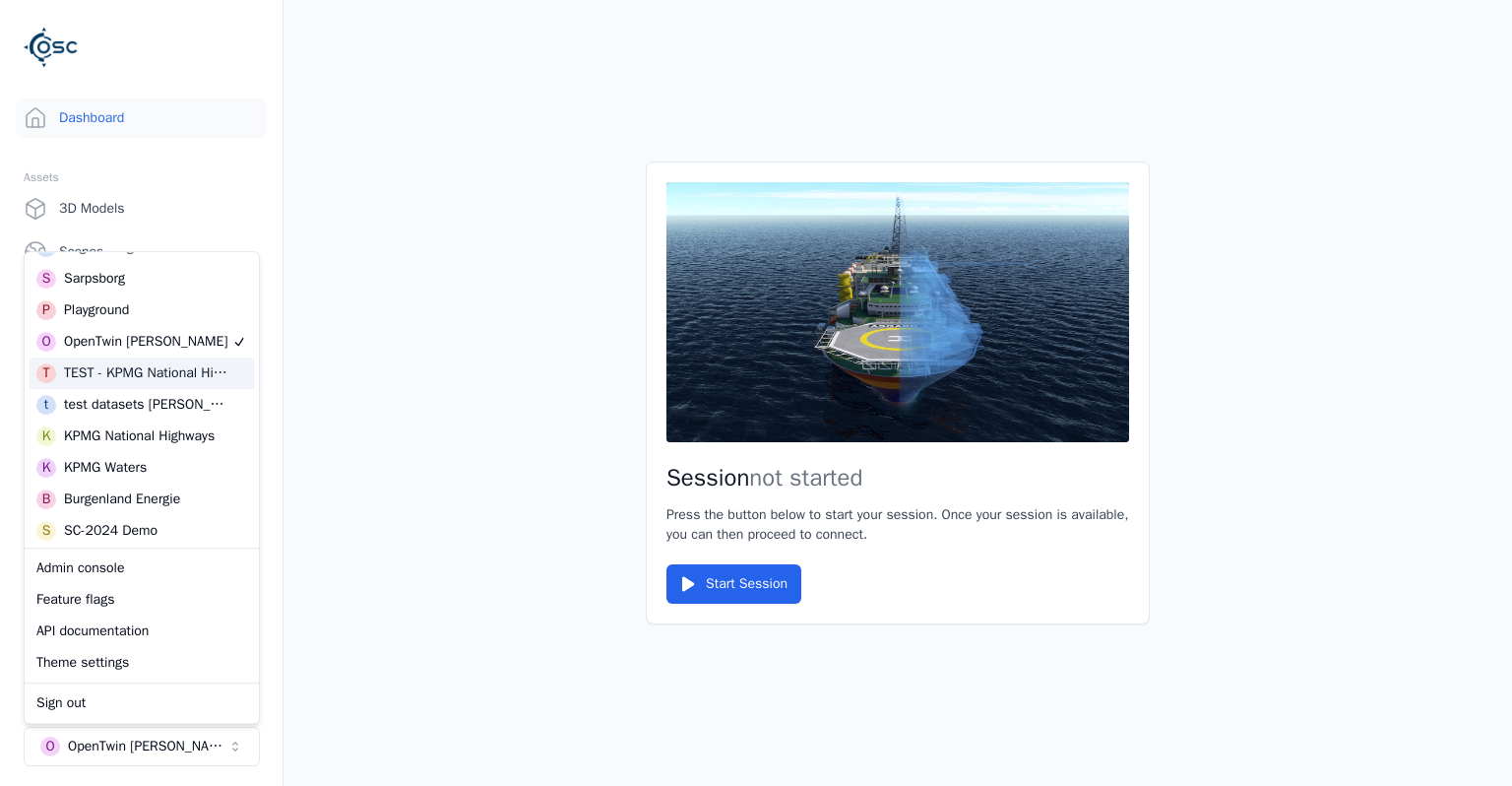 click on "Session  not started Press the button below to start your session. Once your session is available, you can then proceed to connect. Start Session" at bounding box center [898, 393] 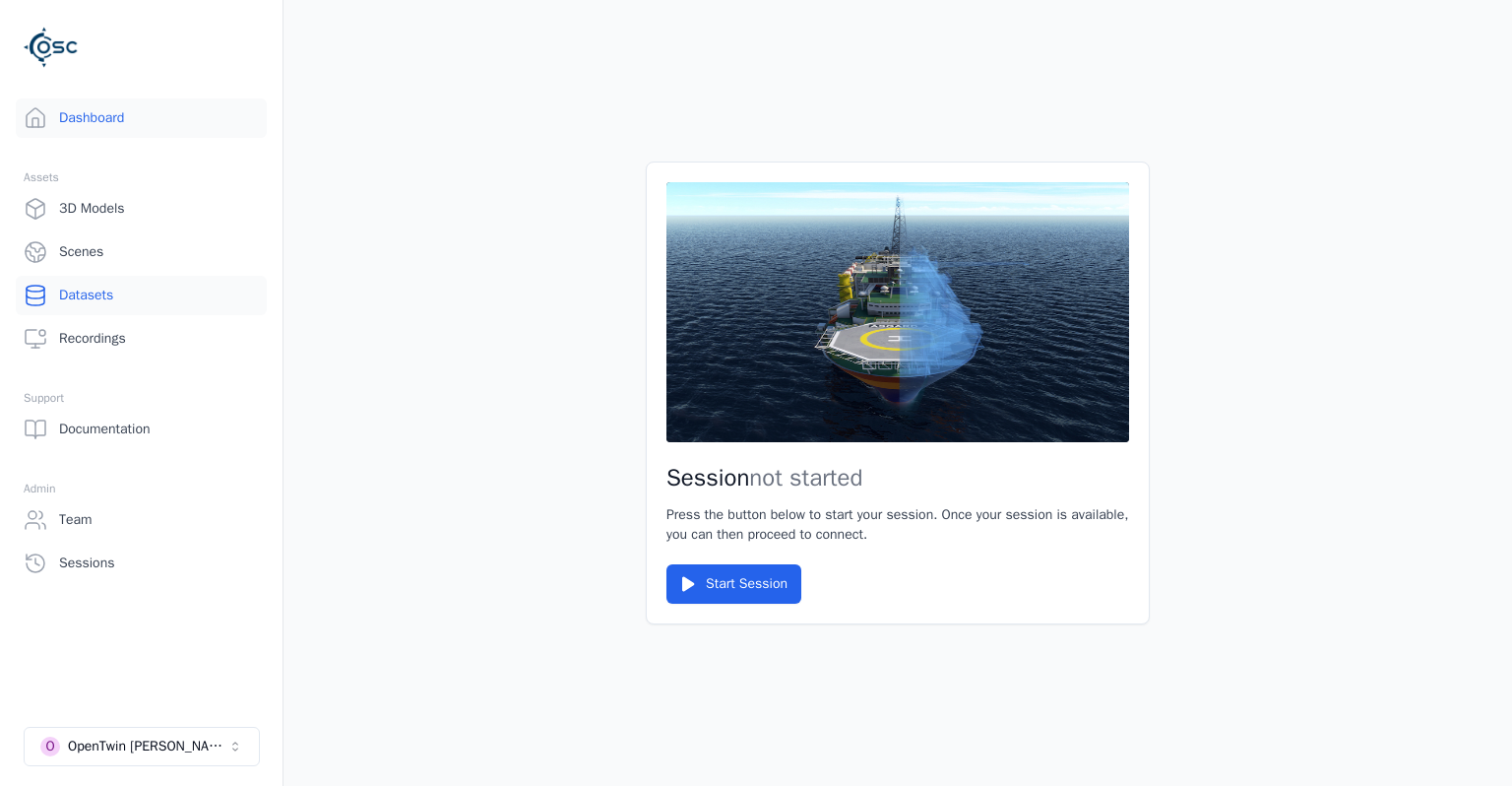 click on "Datasets" at bounding box center [141, 295] 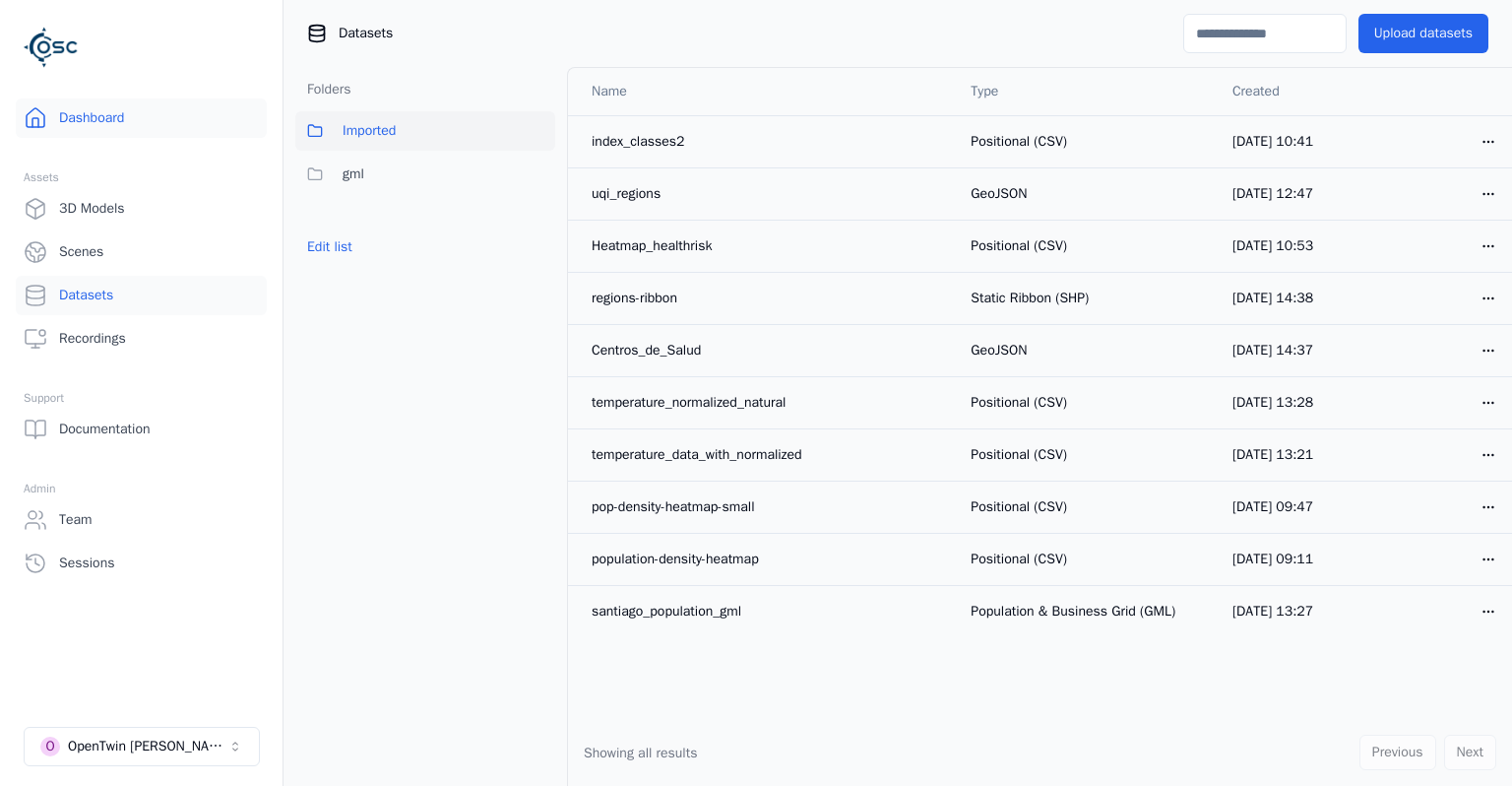 click on "Dashboard" at bounding box center (141, 118) 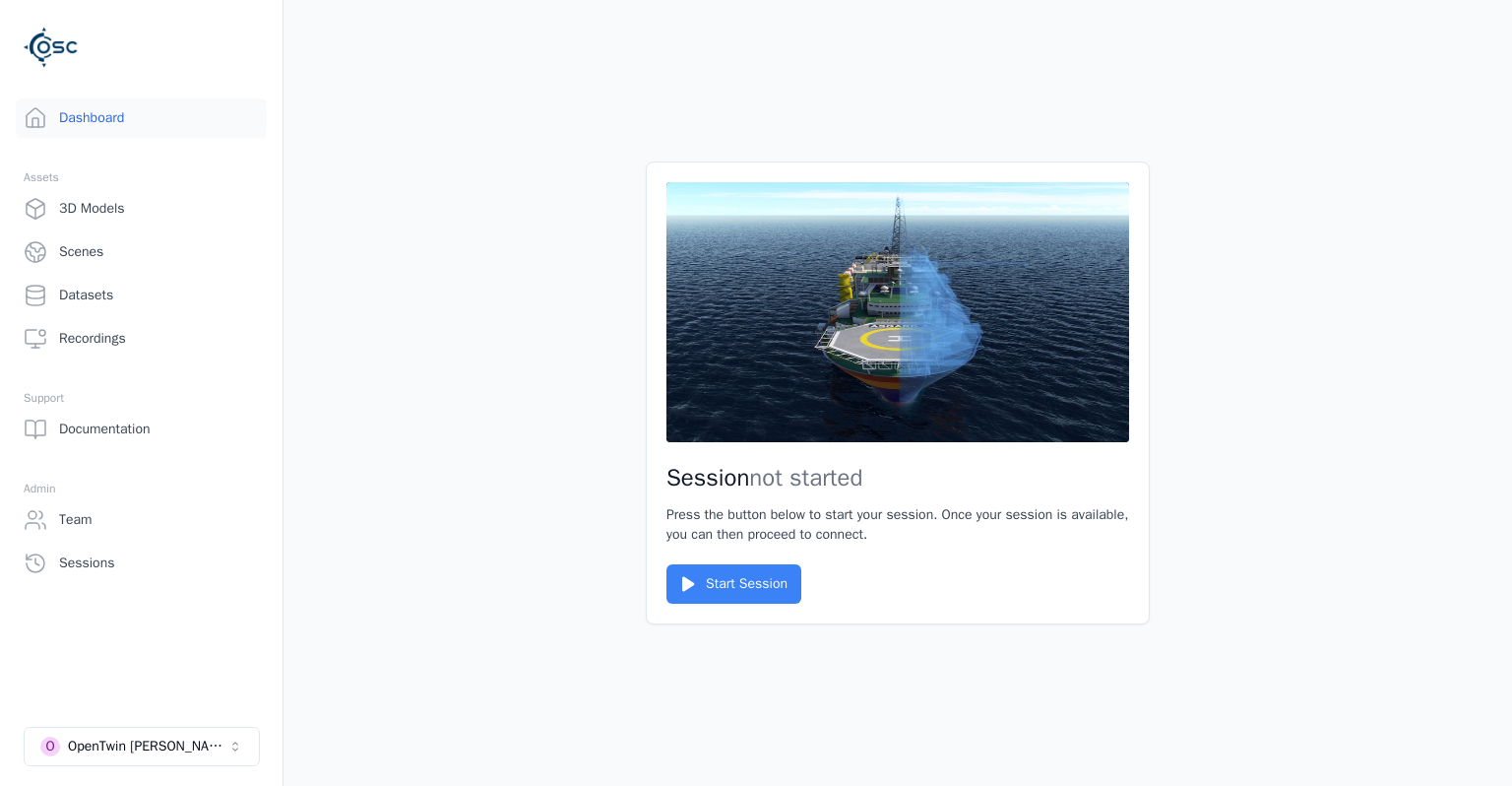 click on "Start Session" at bounding box center (733, 584) 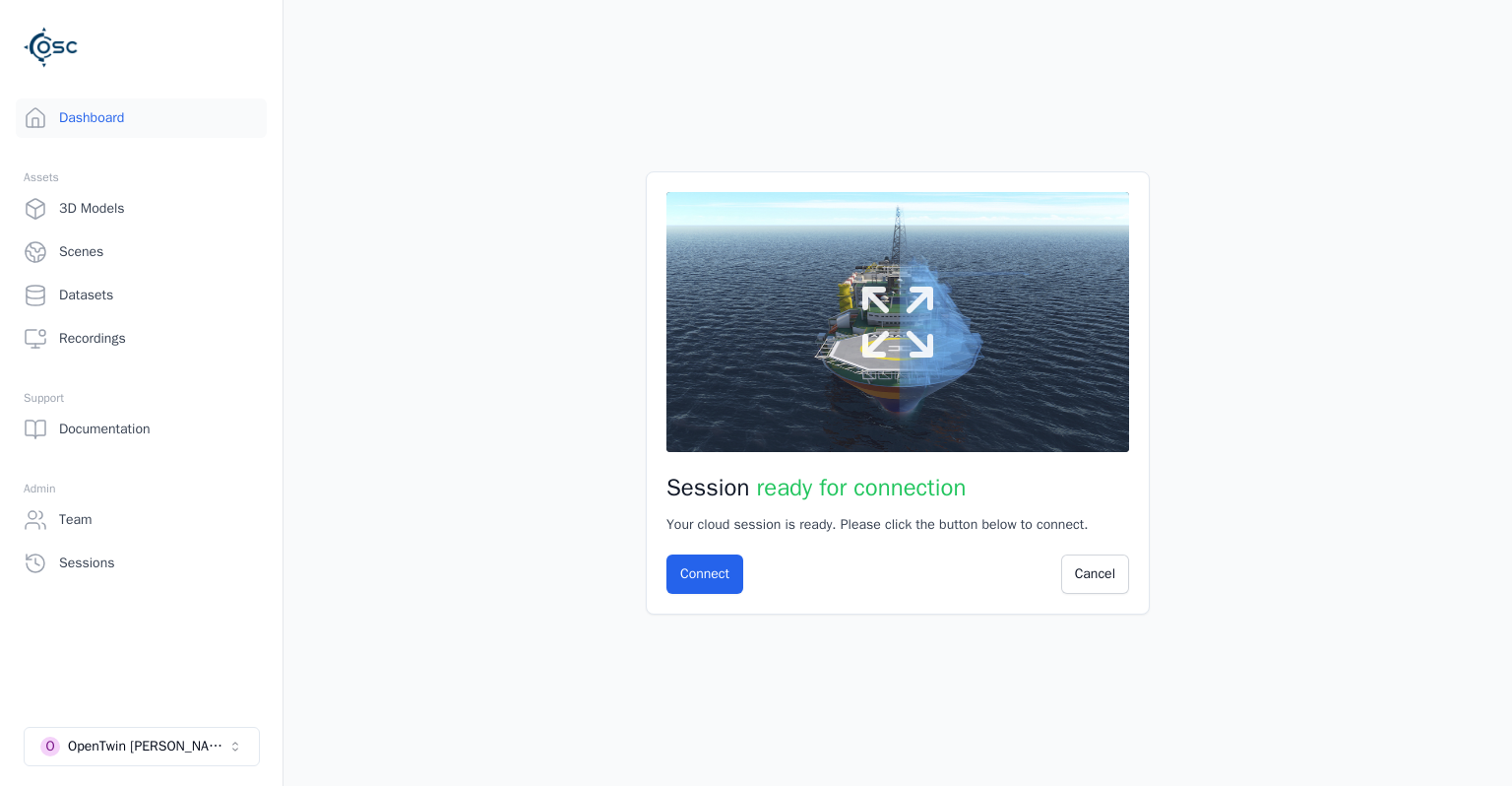 click at bounding box center [898, 322] 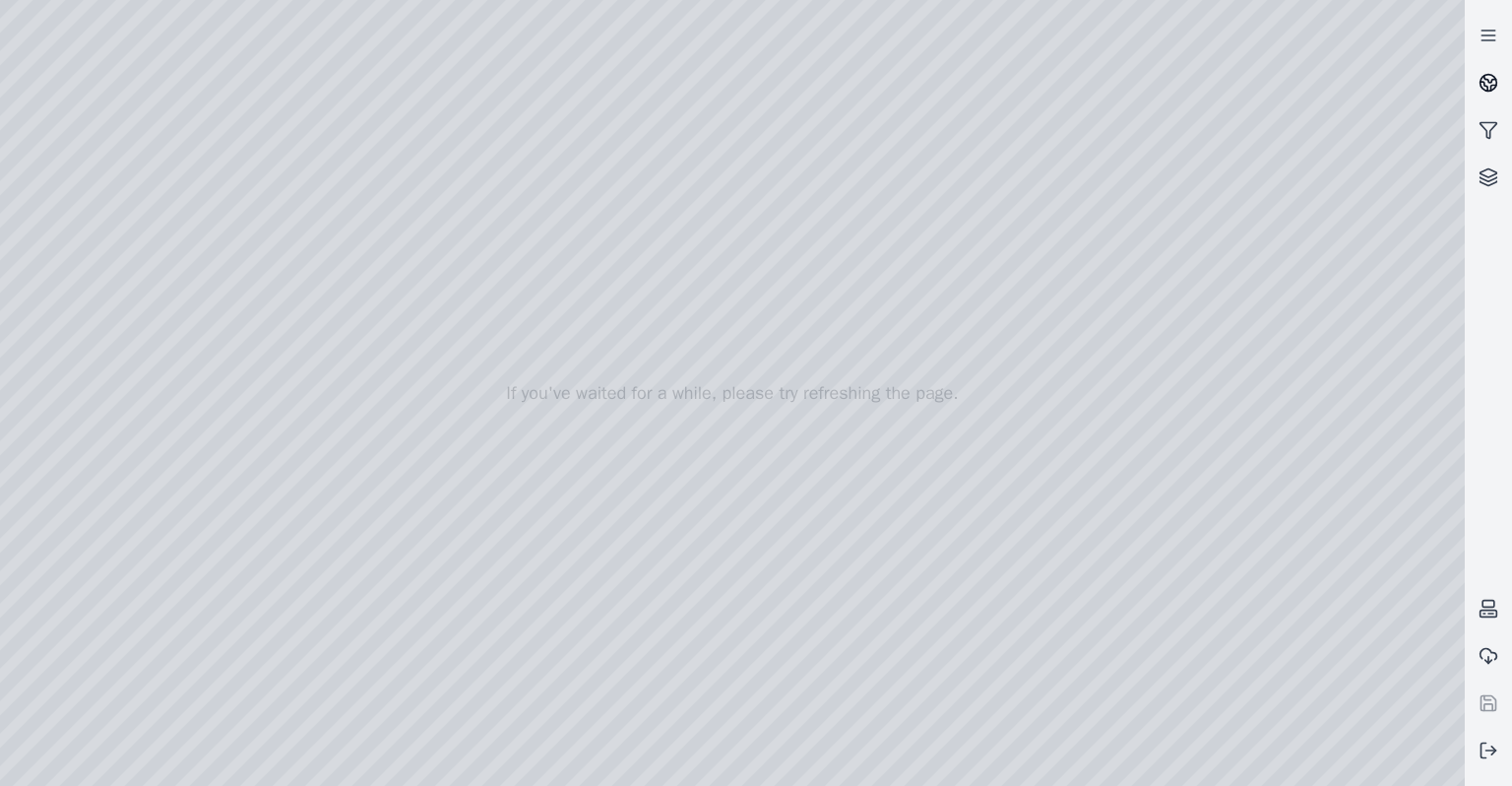 click 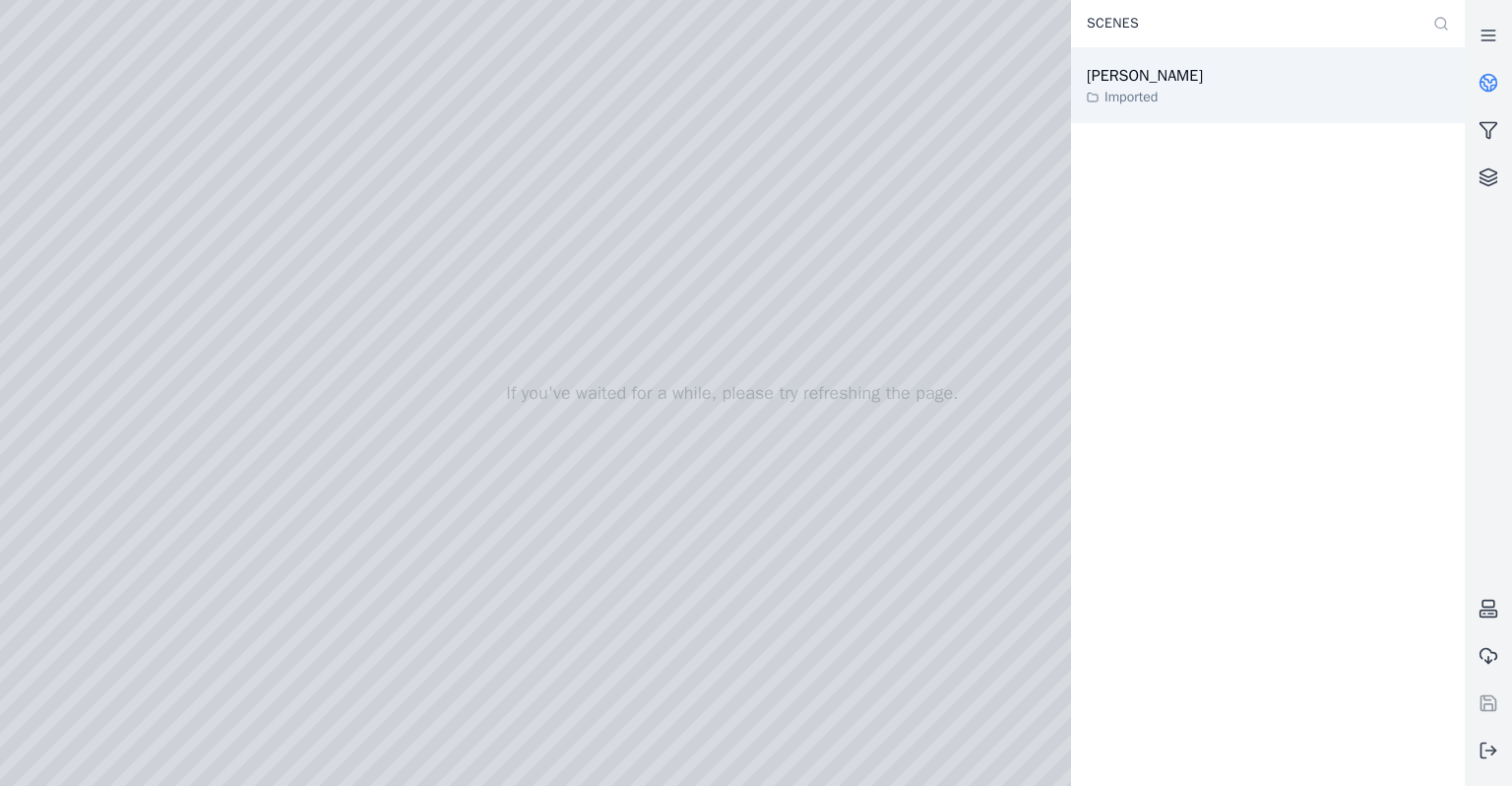 click on "[PERSON_NAME] Imported" at bounding box center [1268, 86] 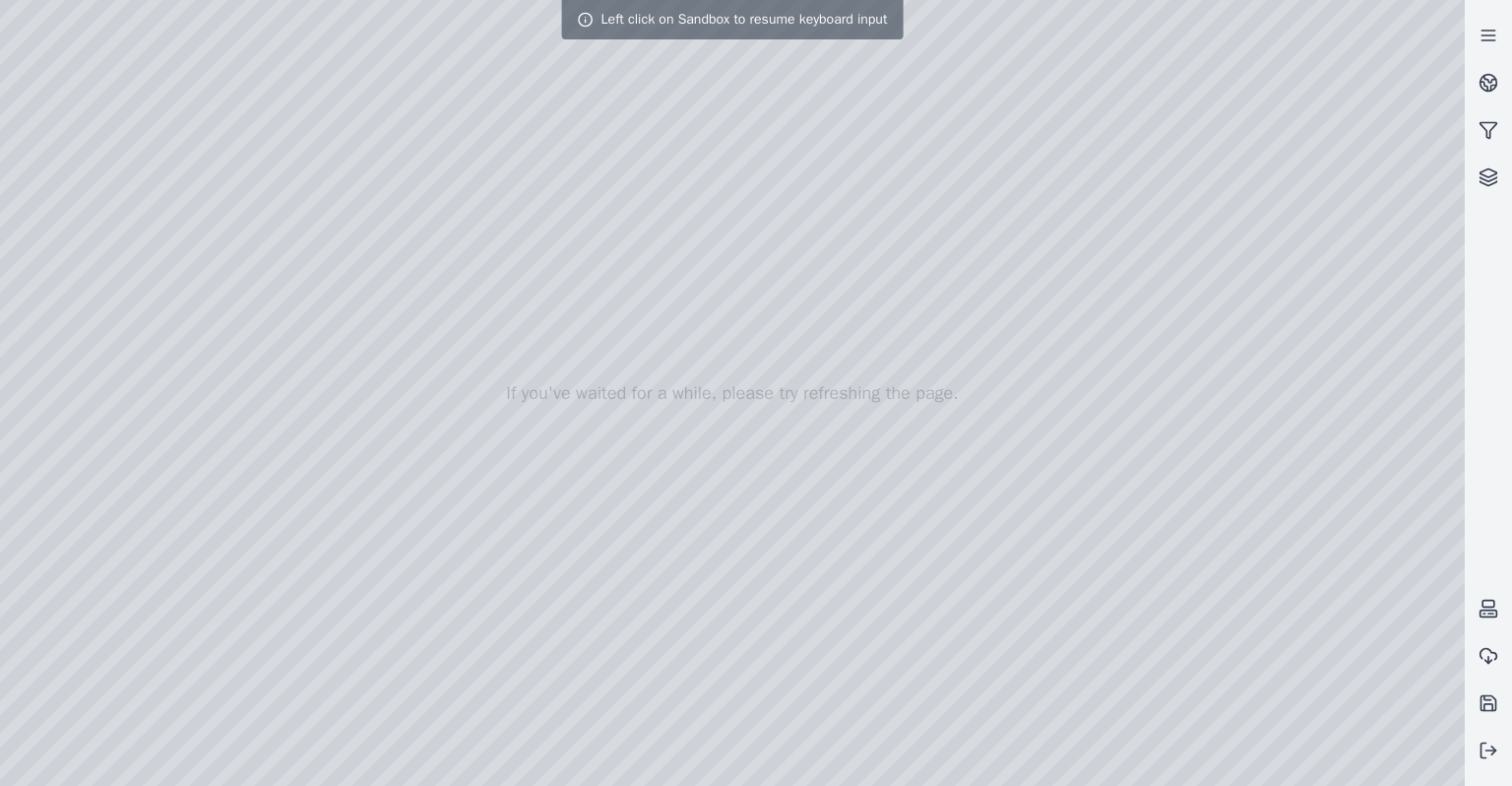 click at bounding box center (732, 393) 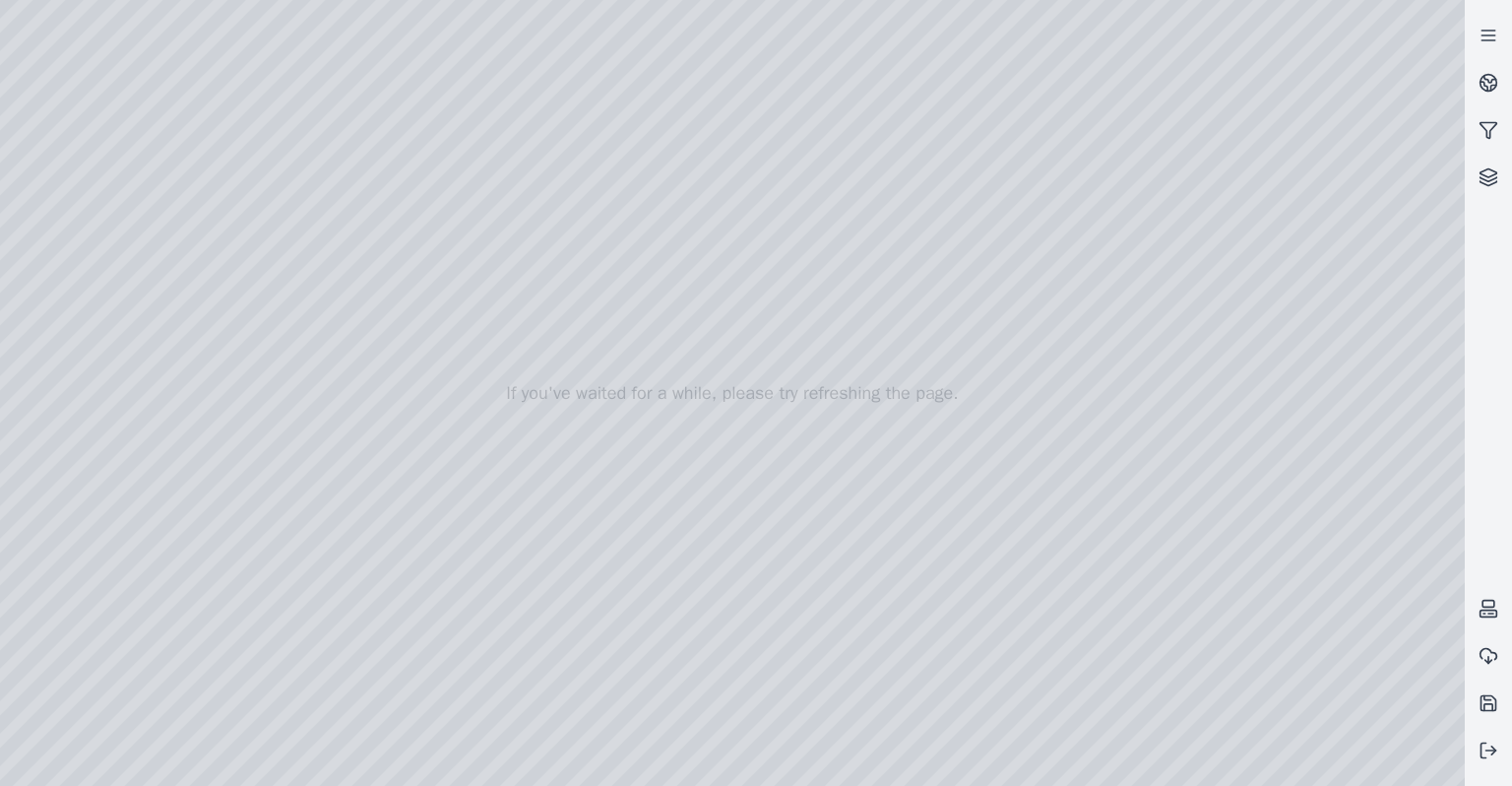 drag, startPoint x: 825, startPoint y: 380, endPoint x: 809, endPoint y: 445, distance: 66.940272 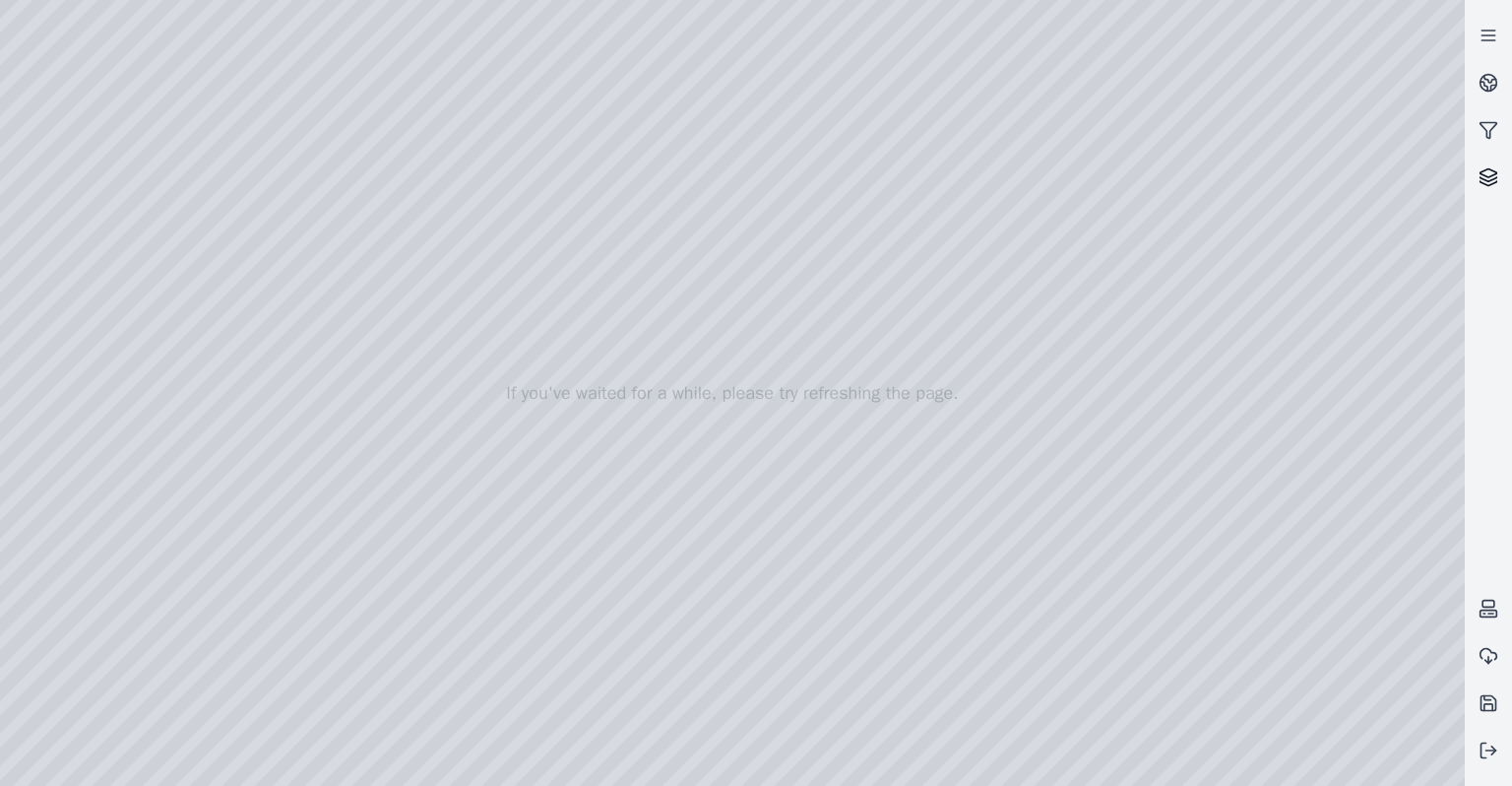 click at bounding box center (1488, 177) 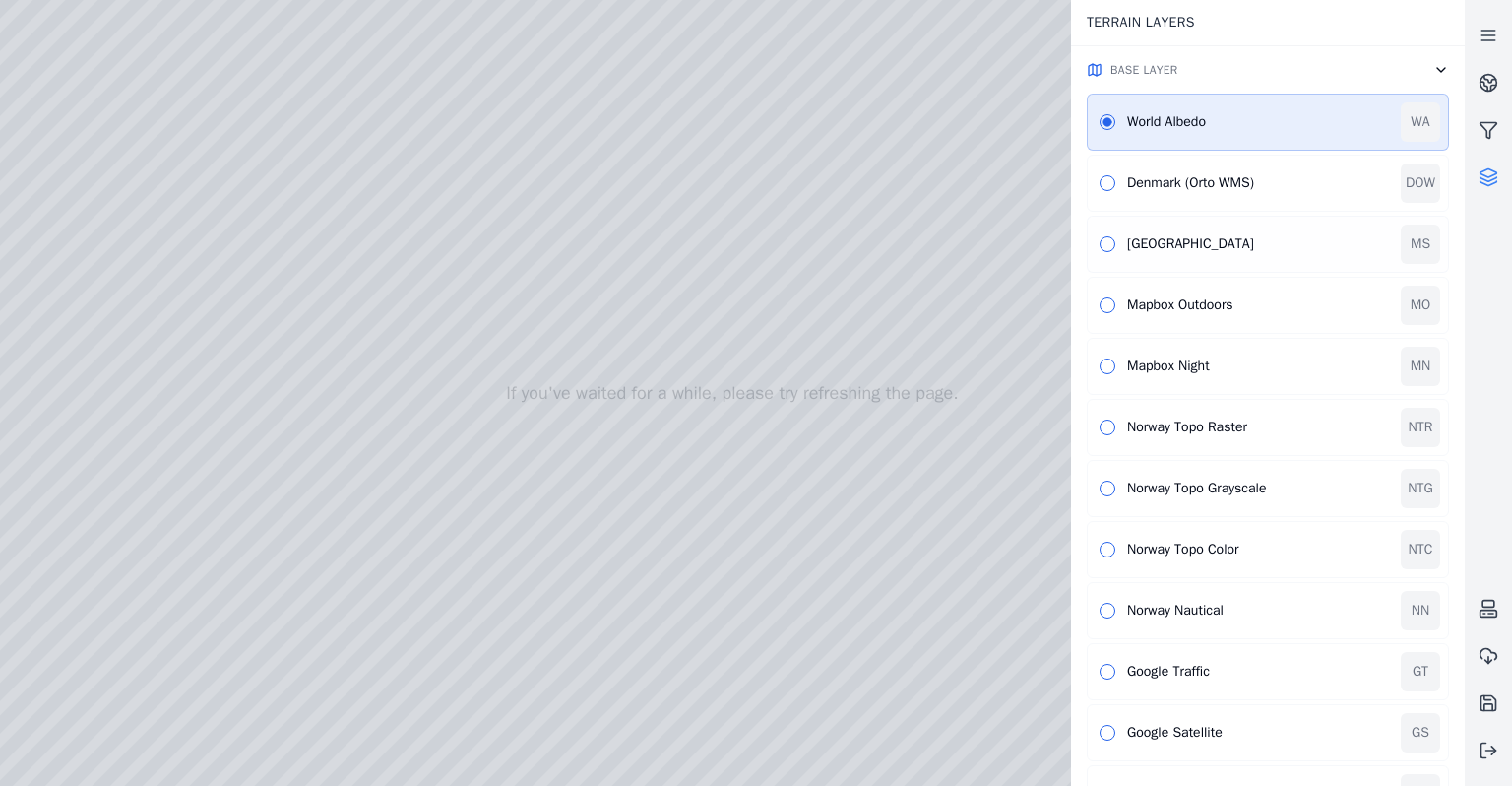click on "[GEOGRAPHIC_DATA]" at bounding box center (1268, 244) 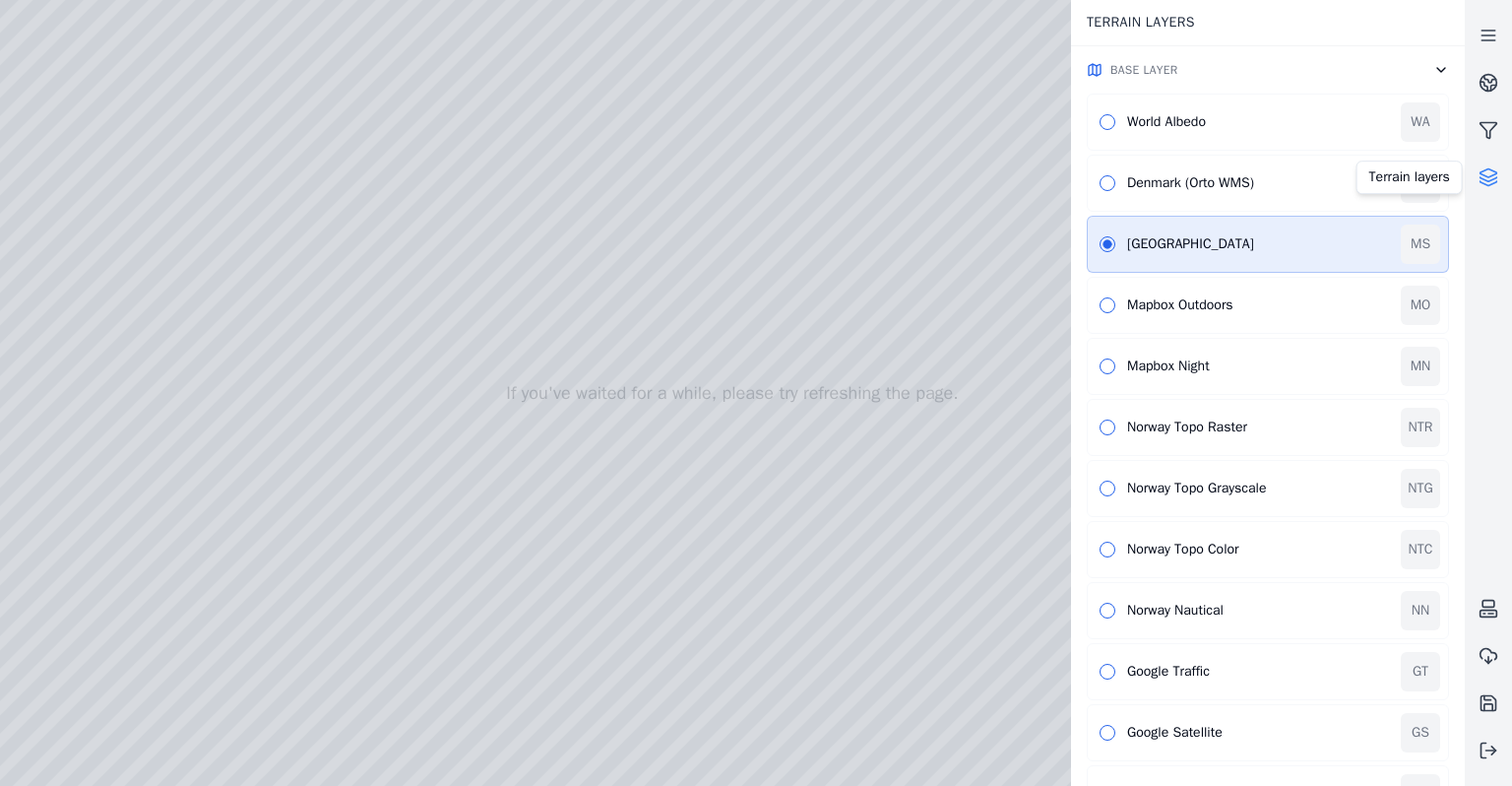 click 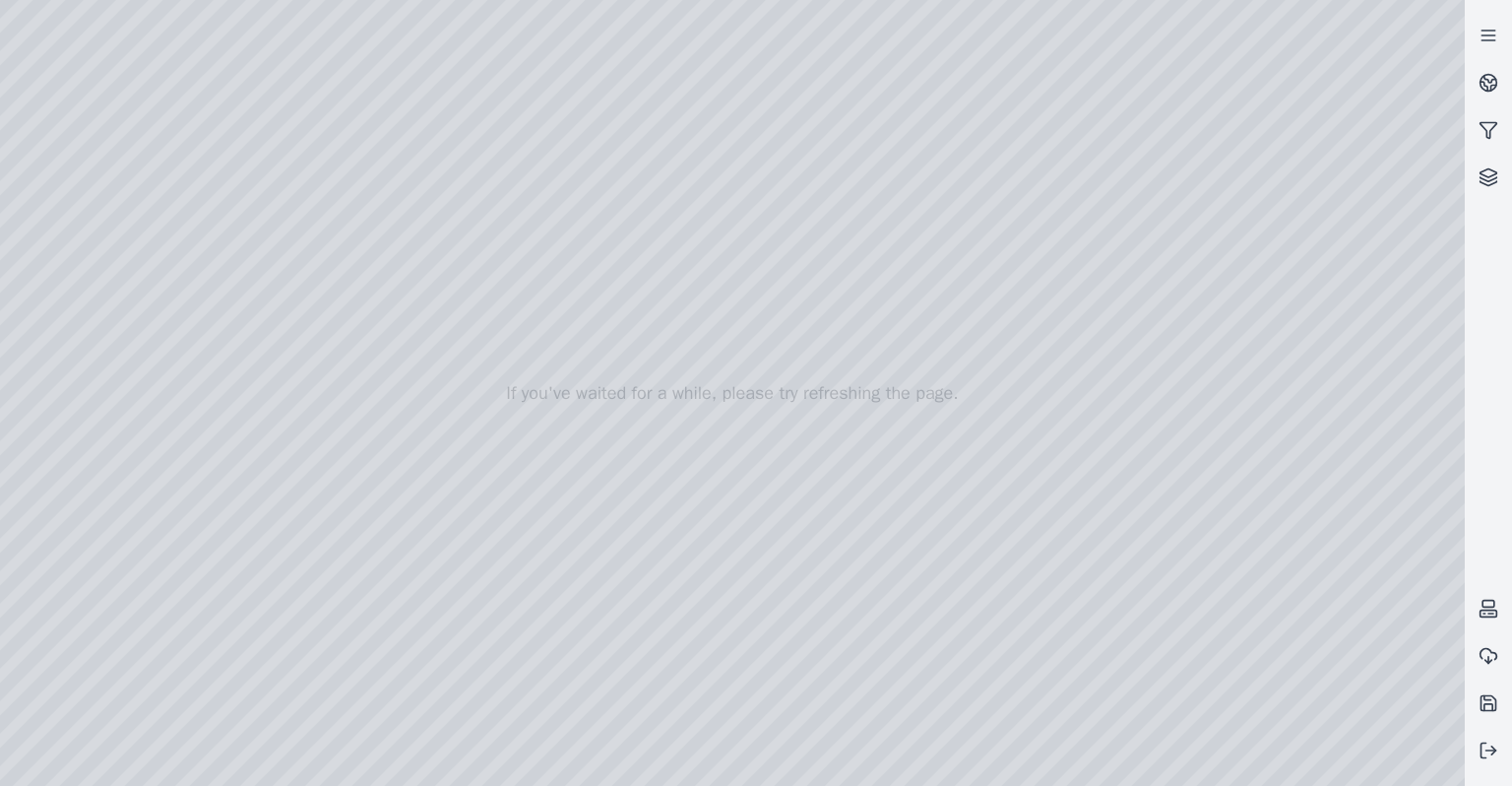 drag, startPoint x: 1042, startPoint y: 277, endPoint x: 1045, endPoint y: 350, distance: 73.06162 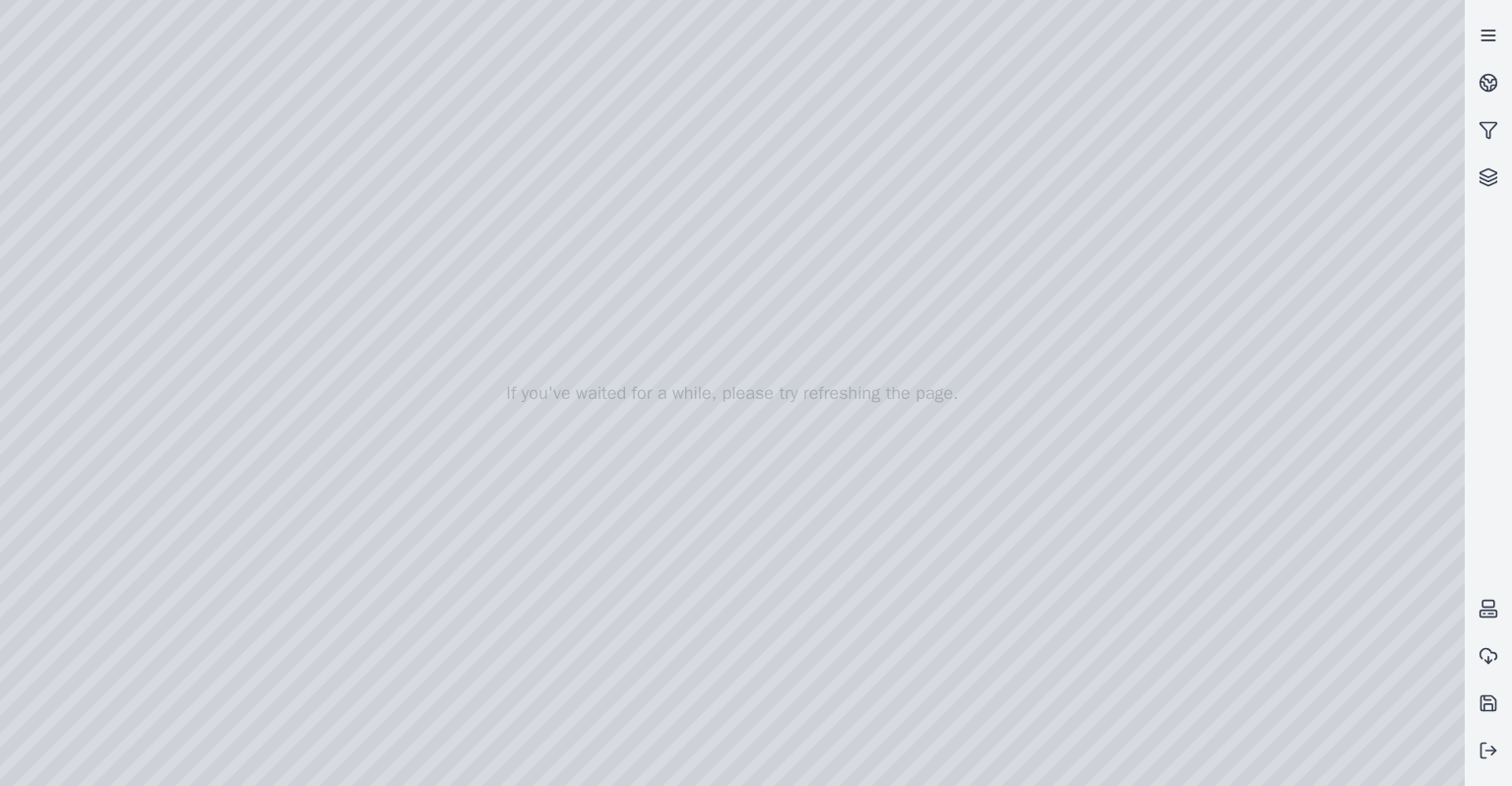 click at bounding box center [1488, 35] 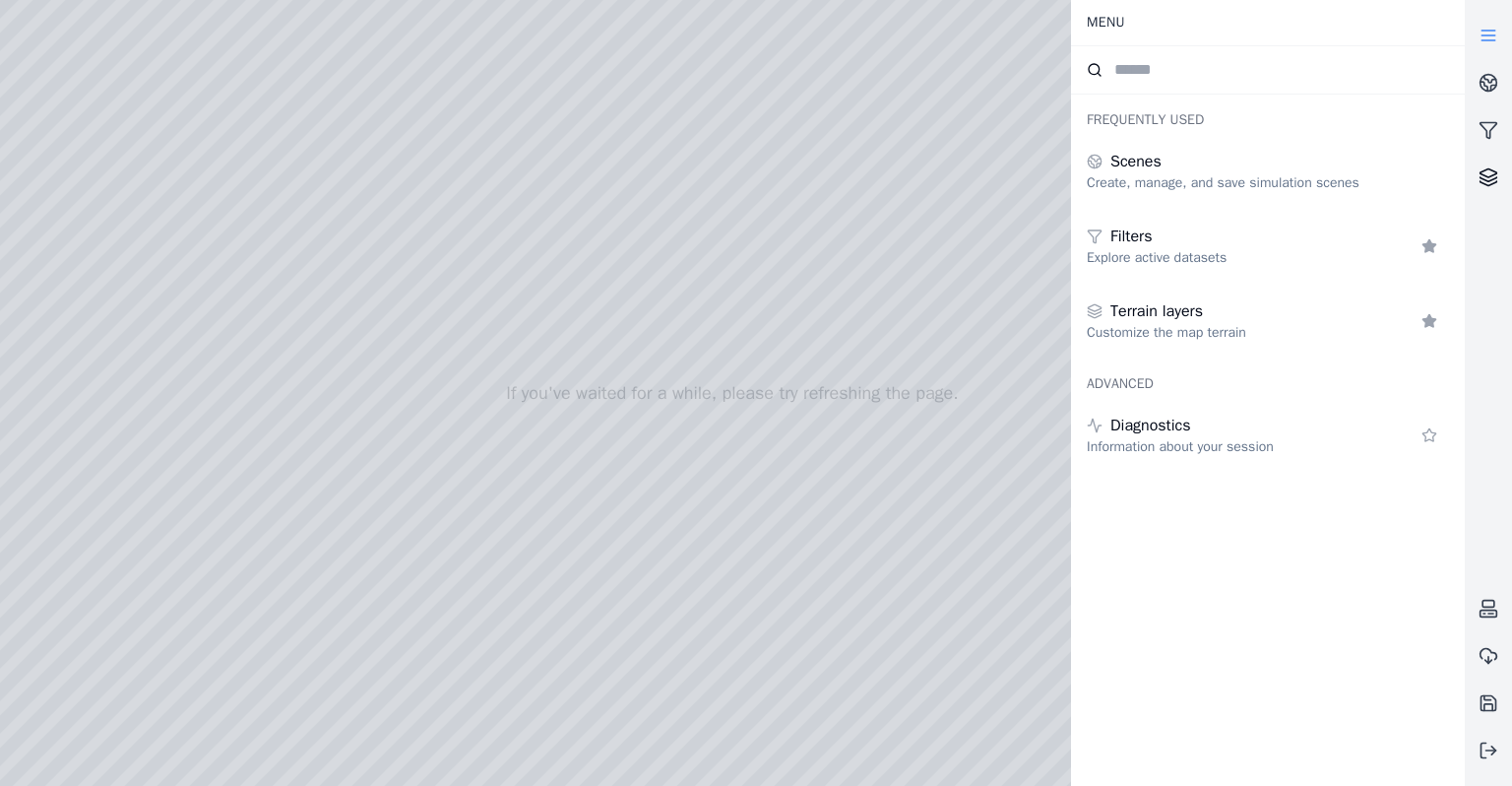 click 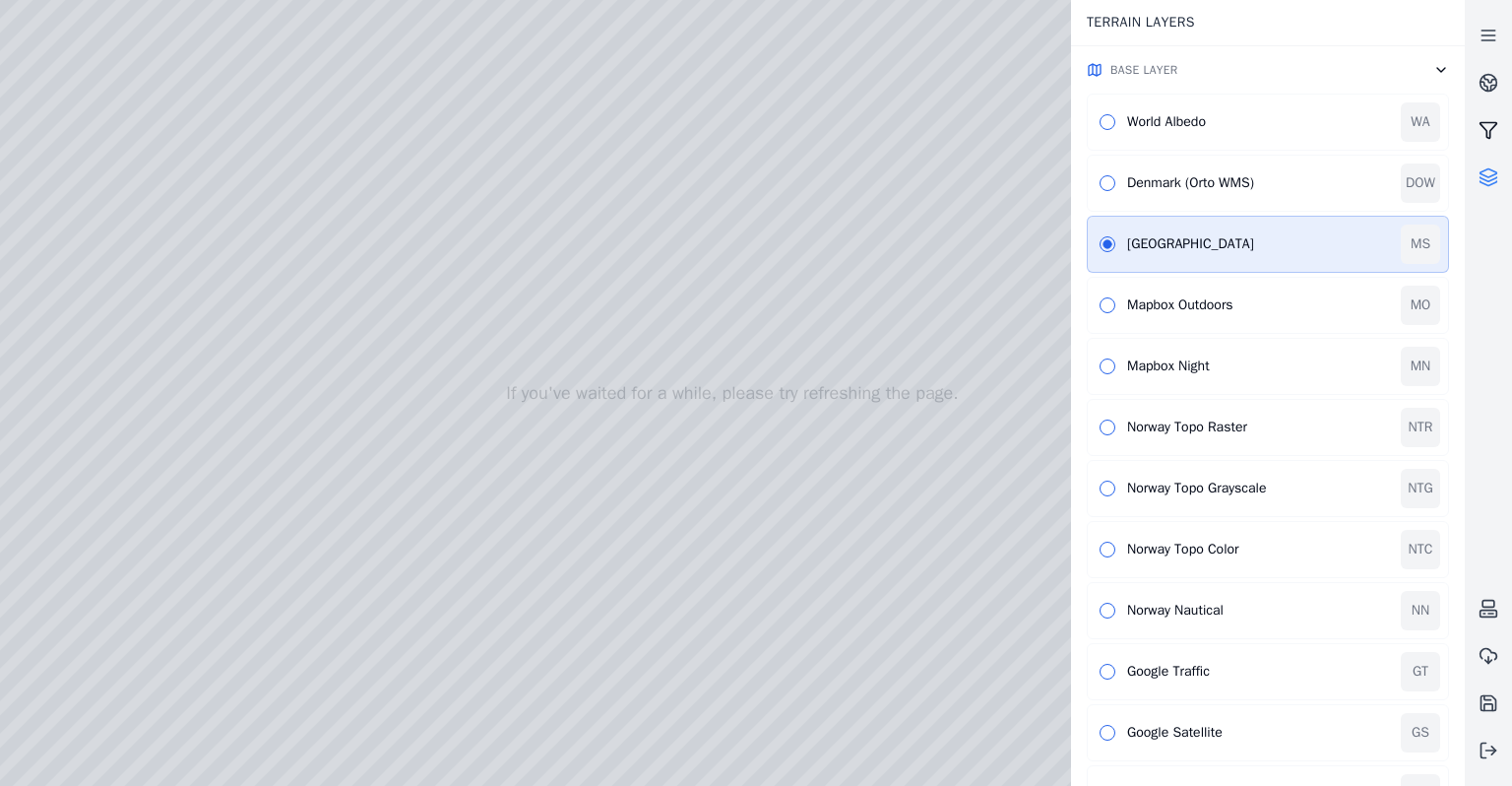 click 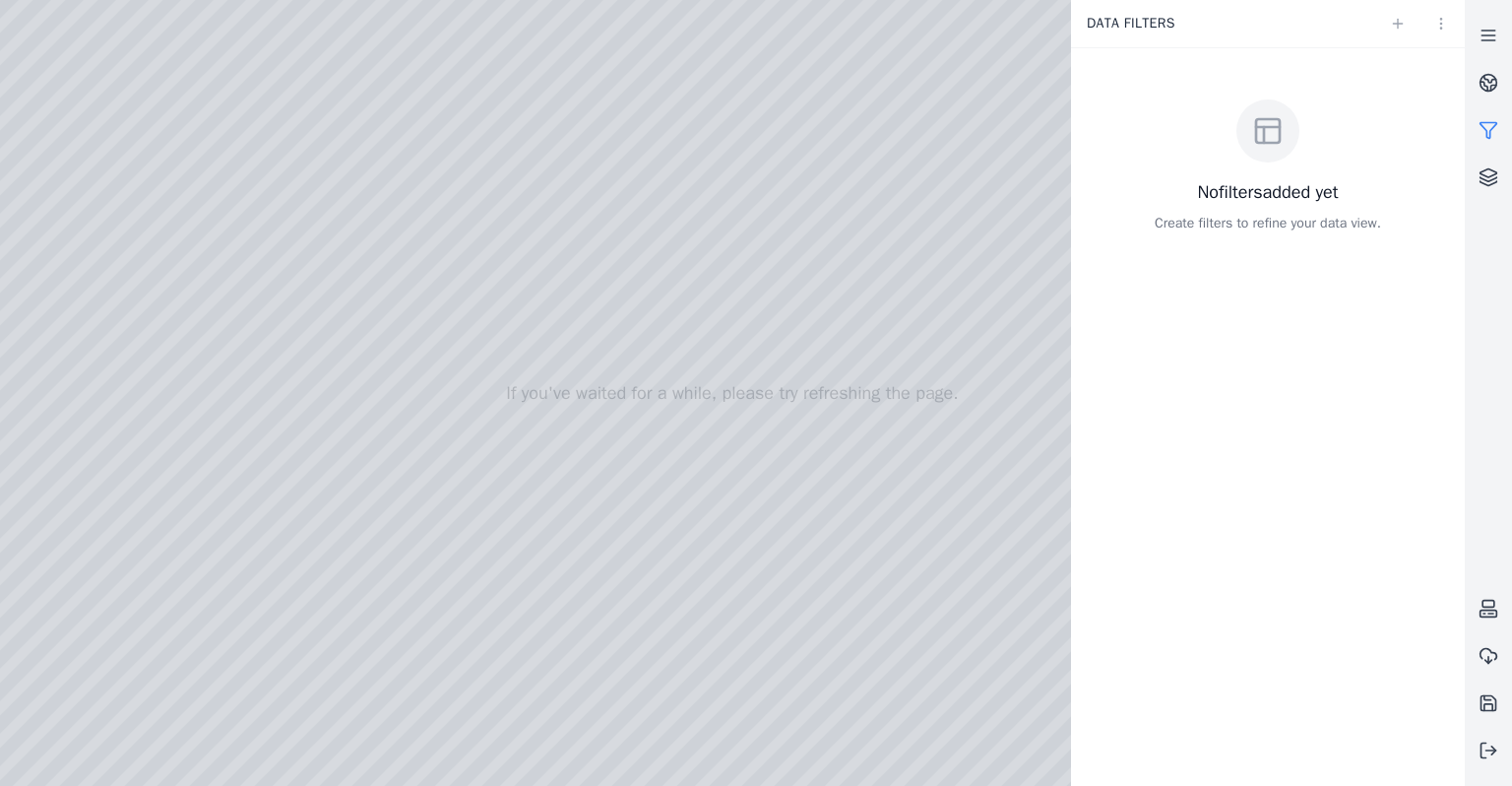 click 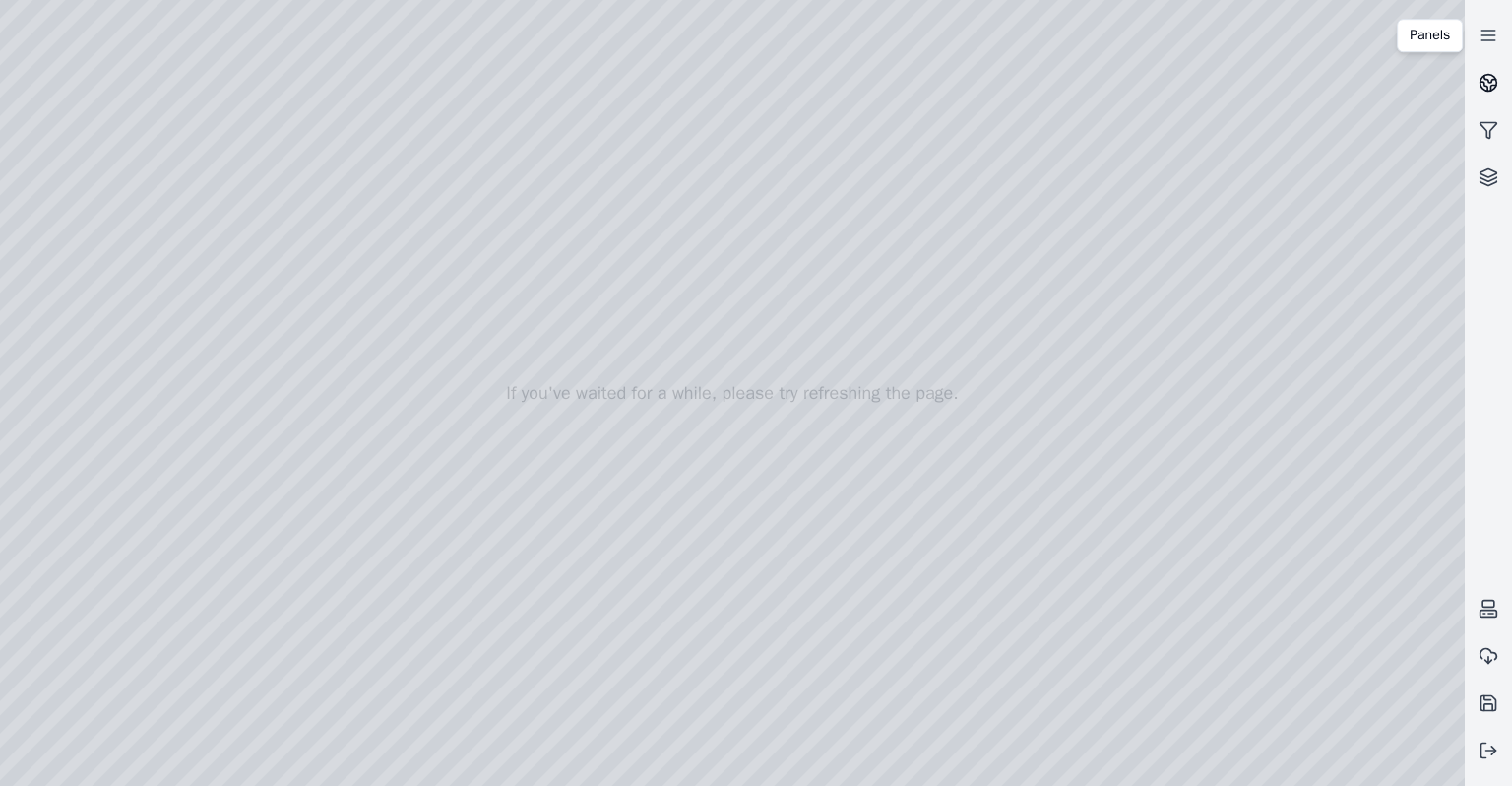 click at bounding box center (1488, 83) 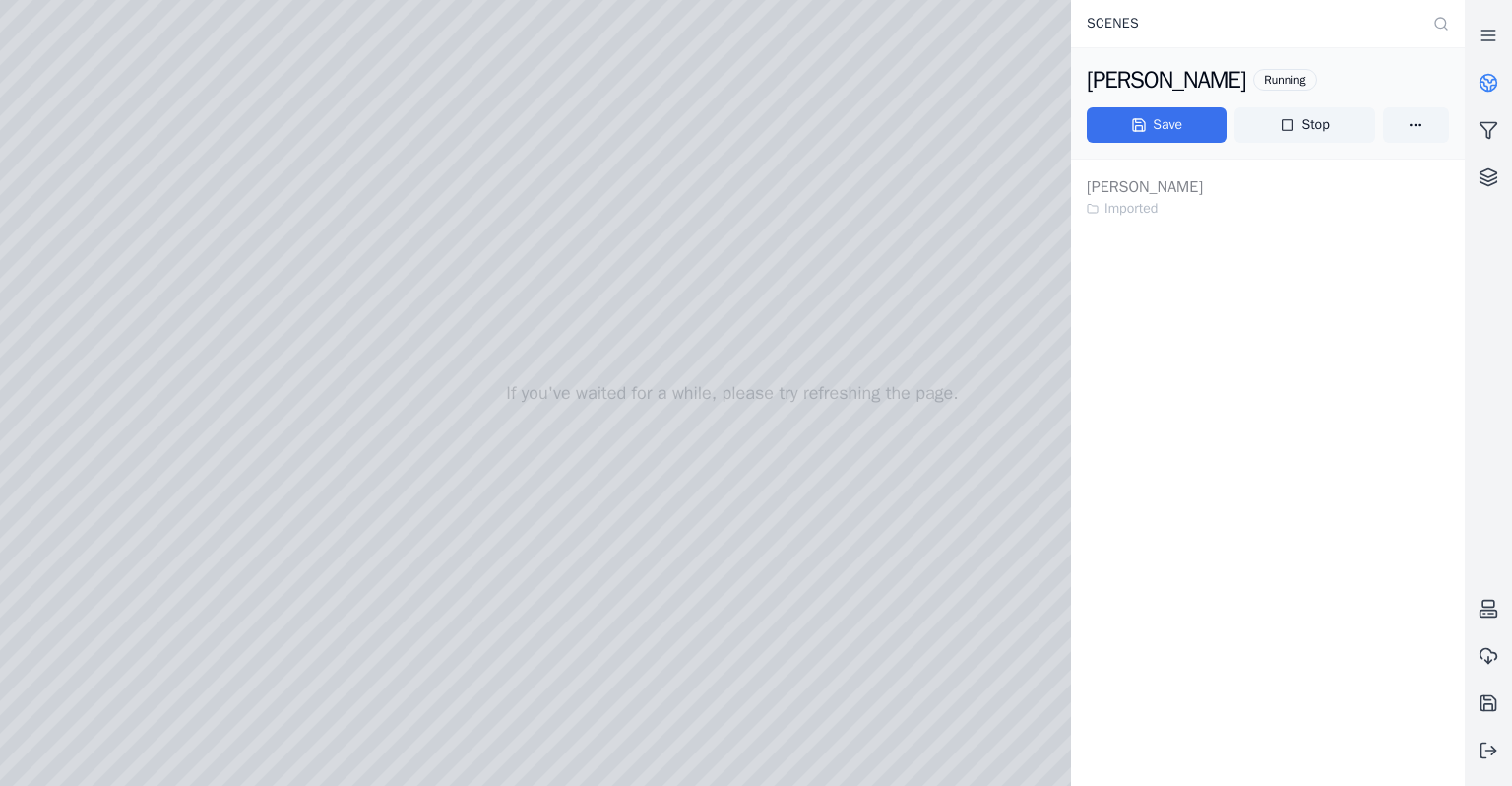 click on "Save" at bounding box center [1157, 125] 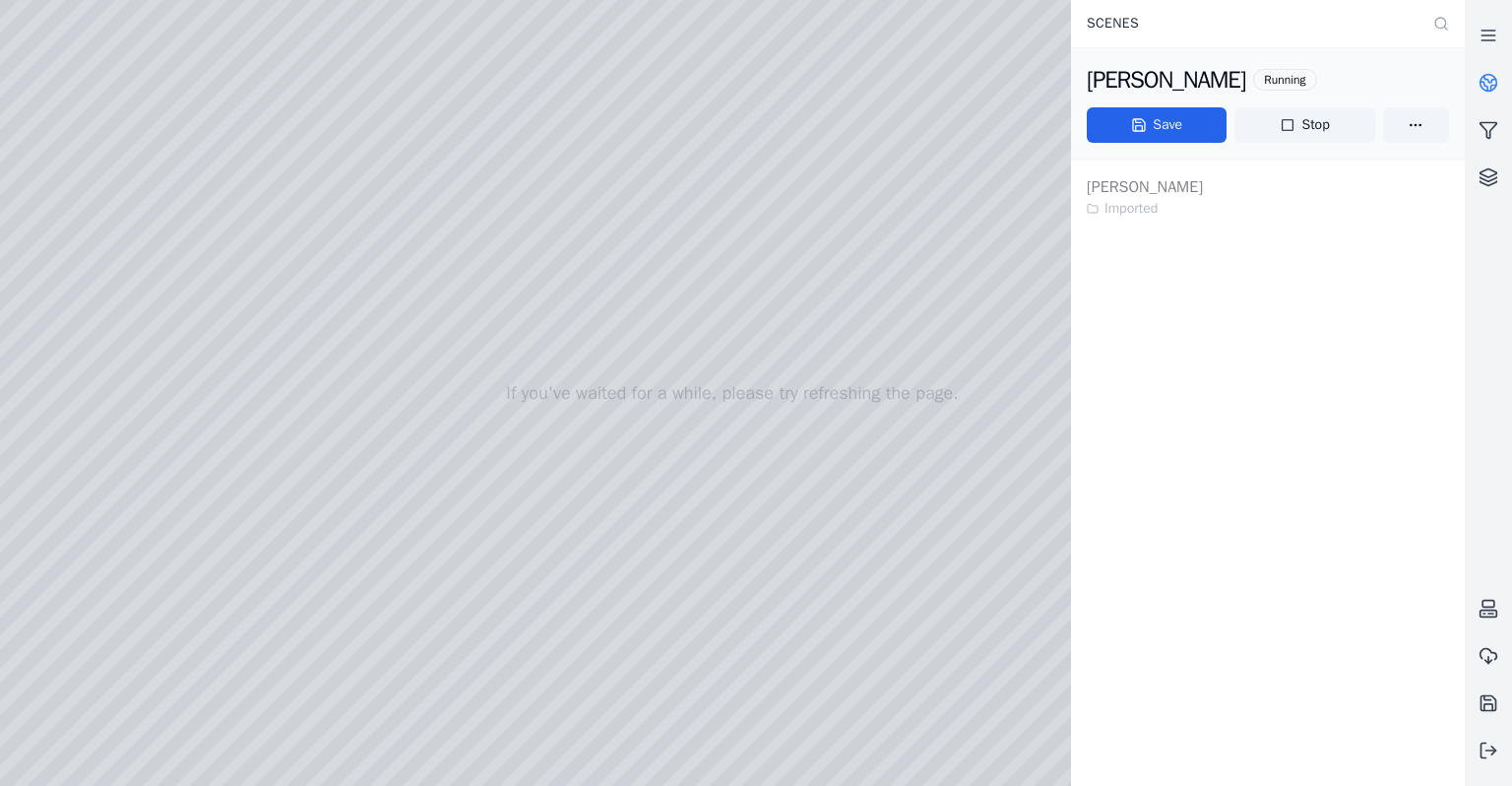 click 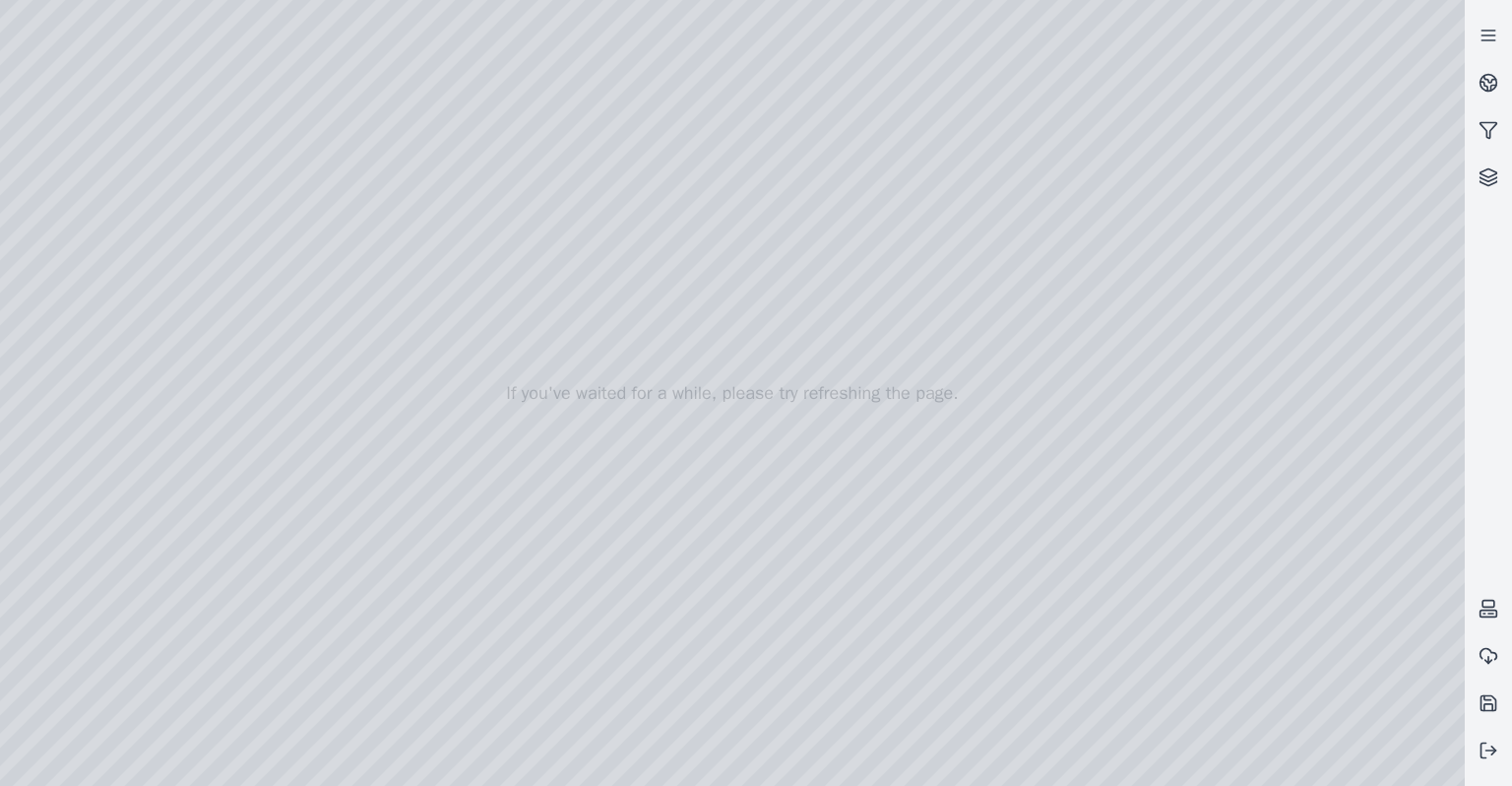 click at bounding box center (732, 393) 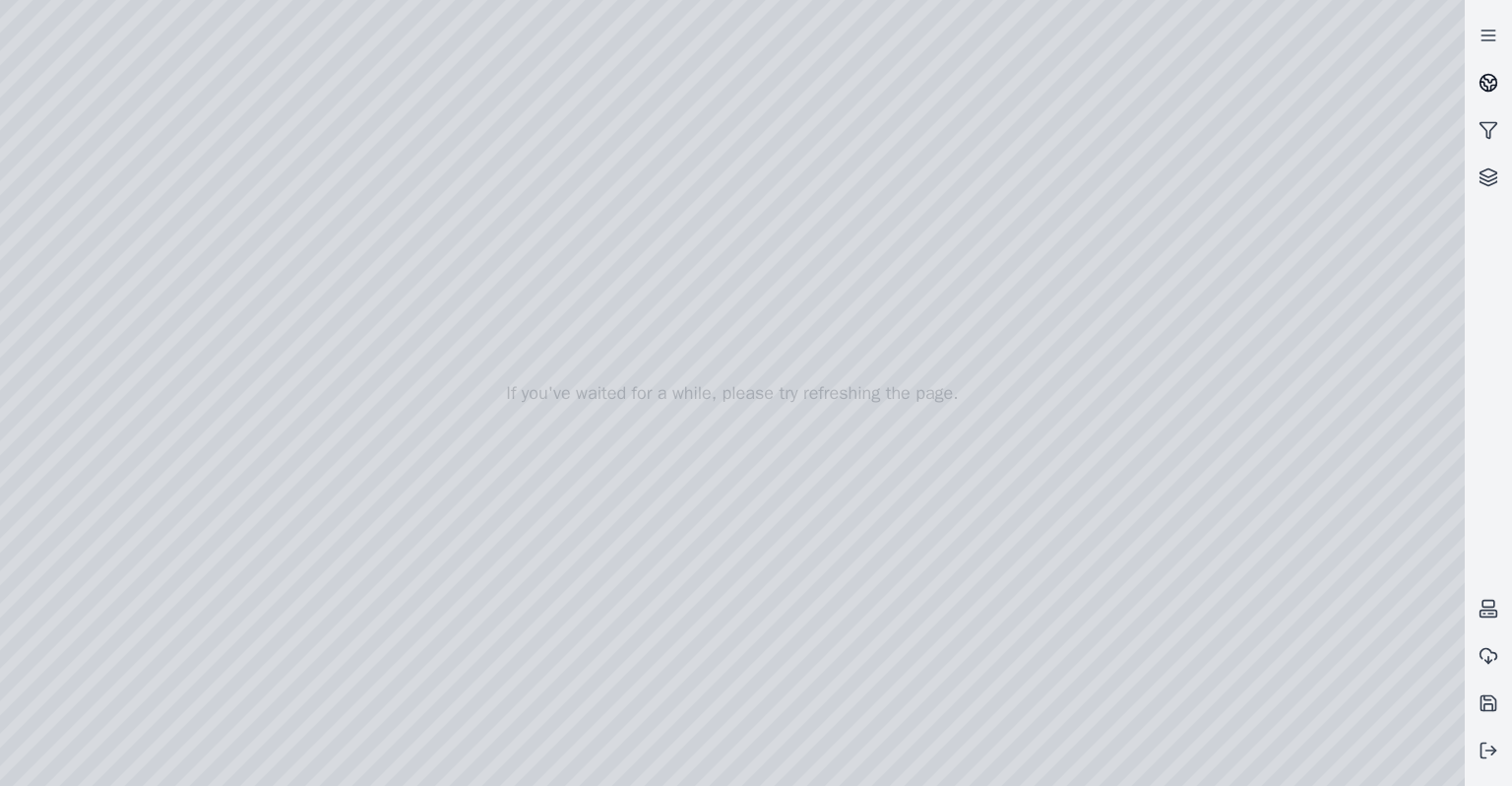 click at bounding box center [1488, 83] 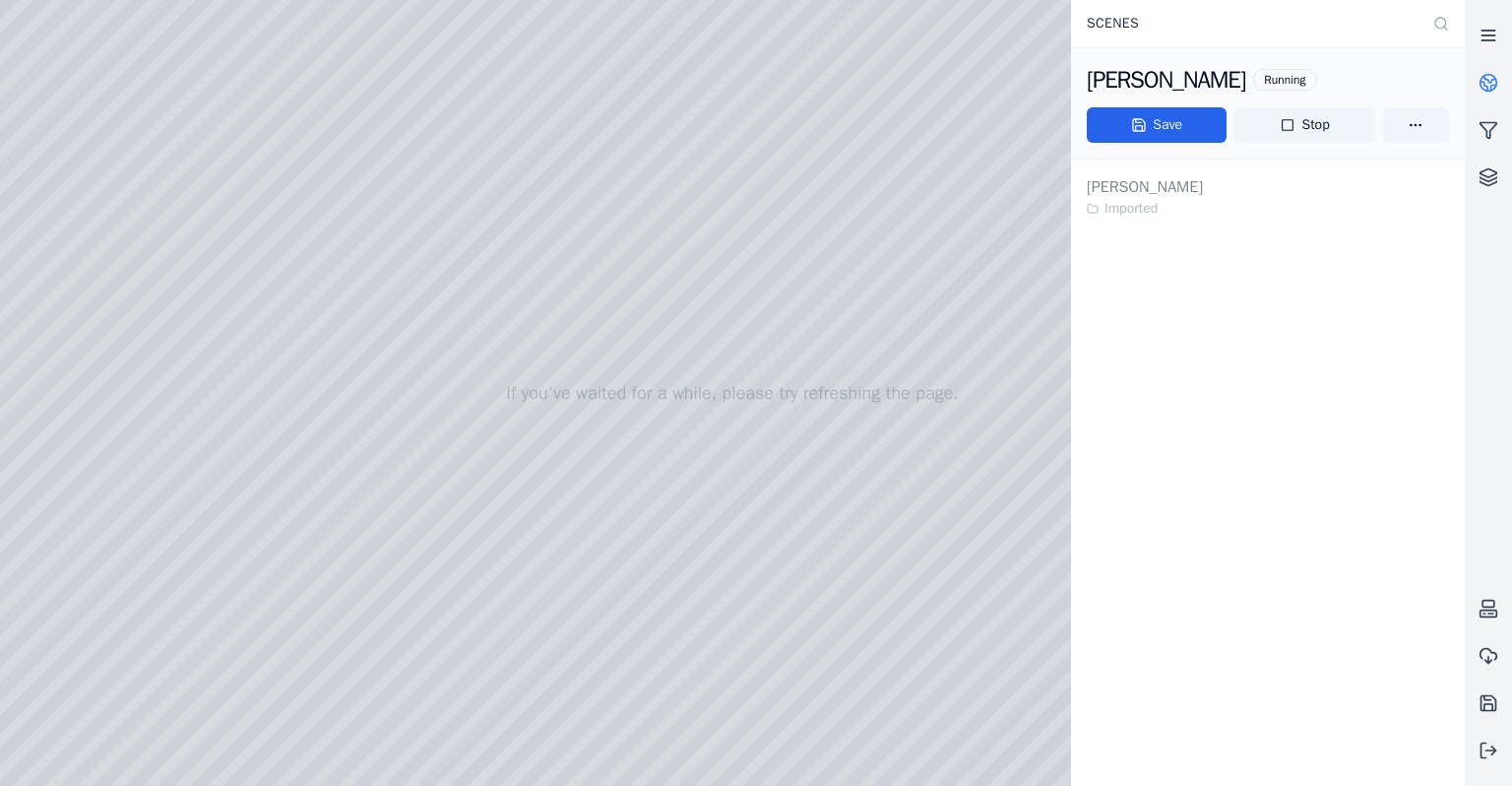 click 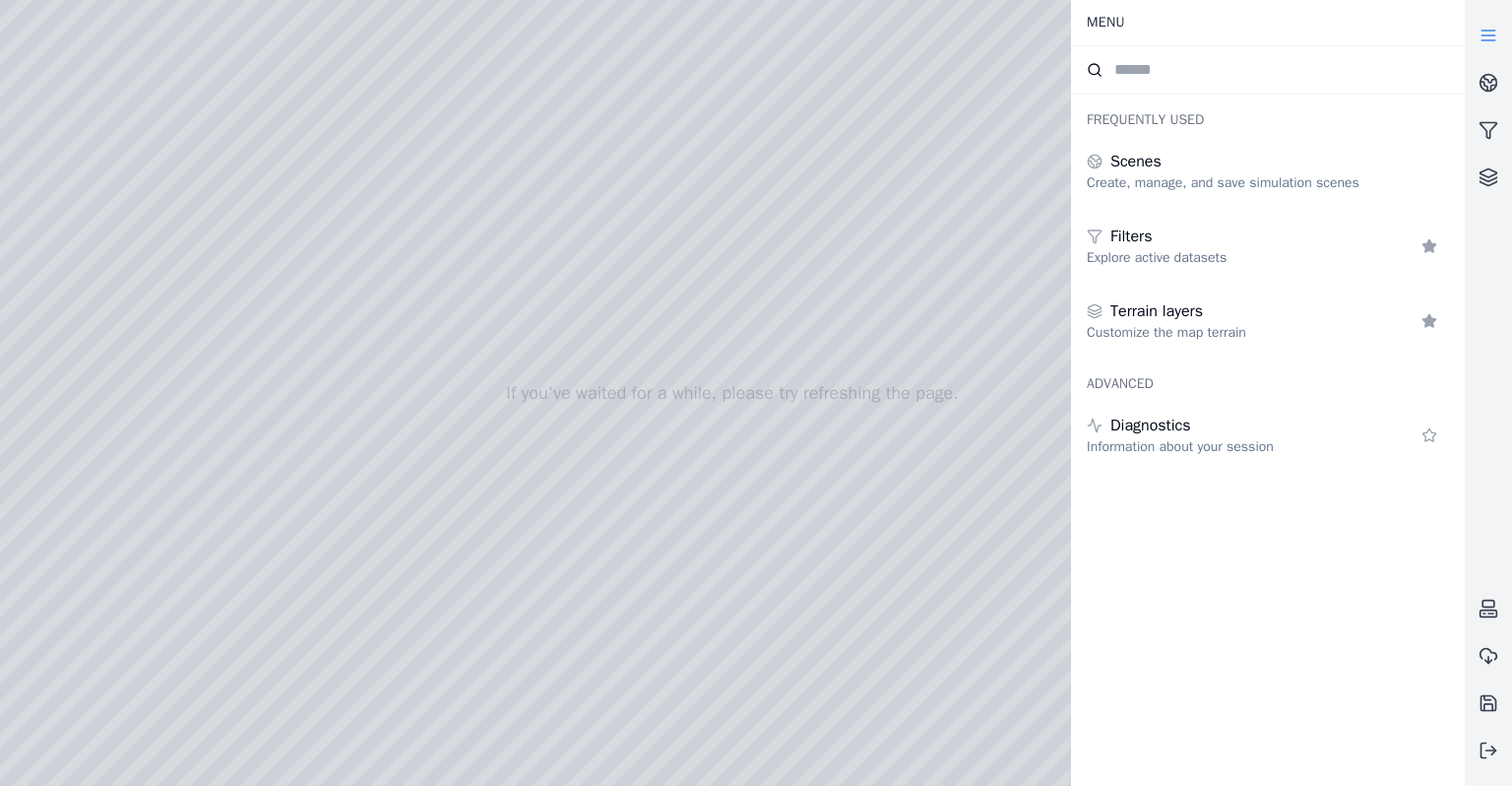 click at bounding box center [732, 393] 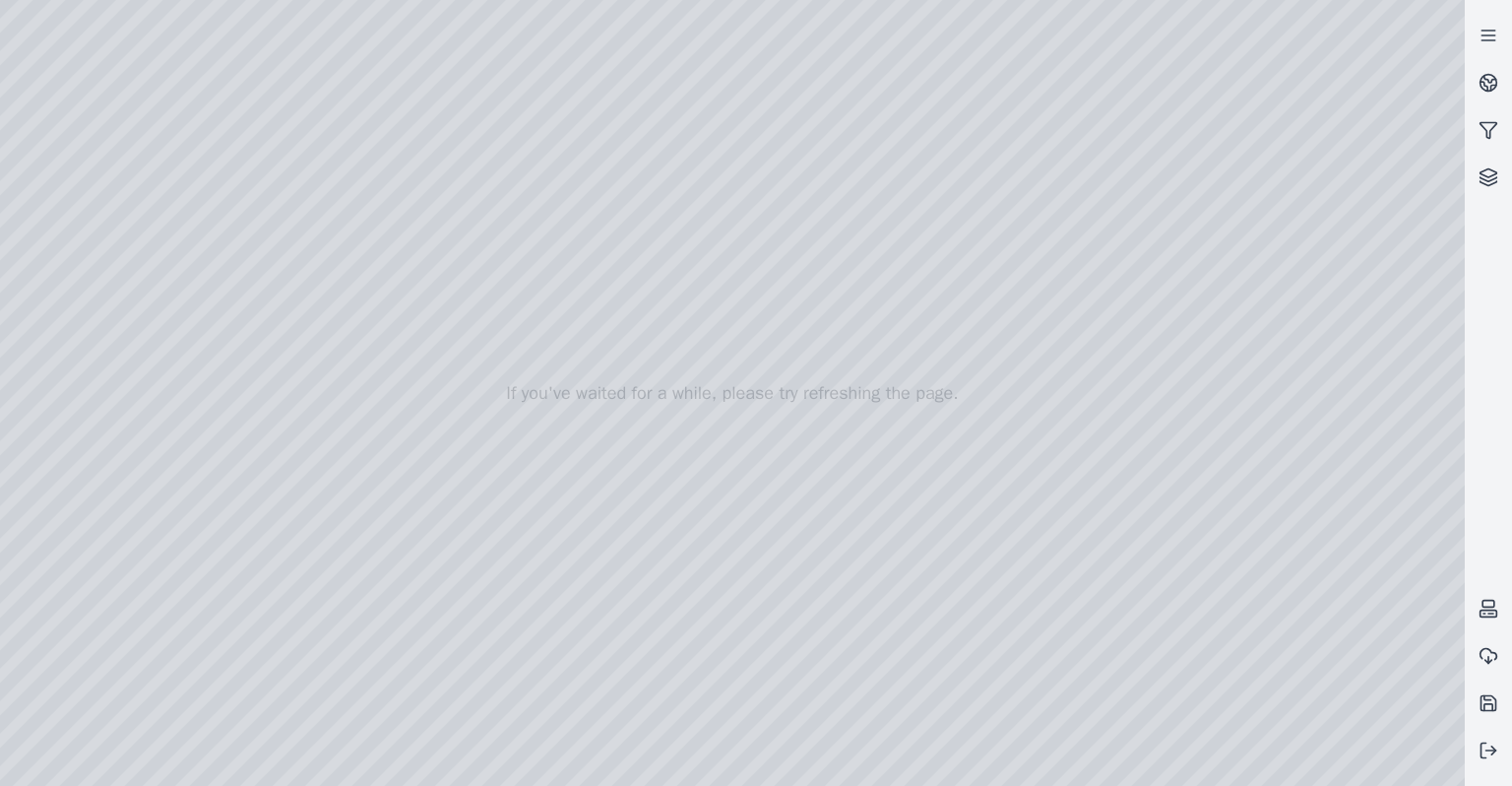 drag, startPoint x: 660, startPoint y: 398, endPoint x: 593, endPoint y: 390, distance: 67.47592 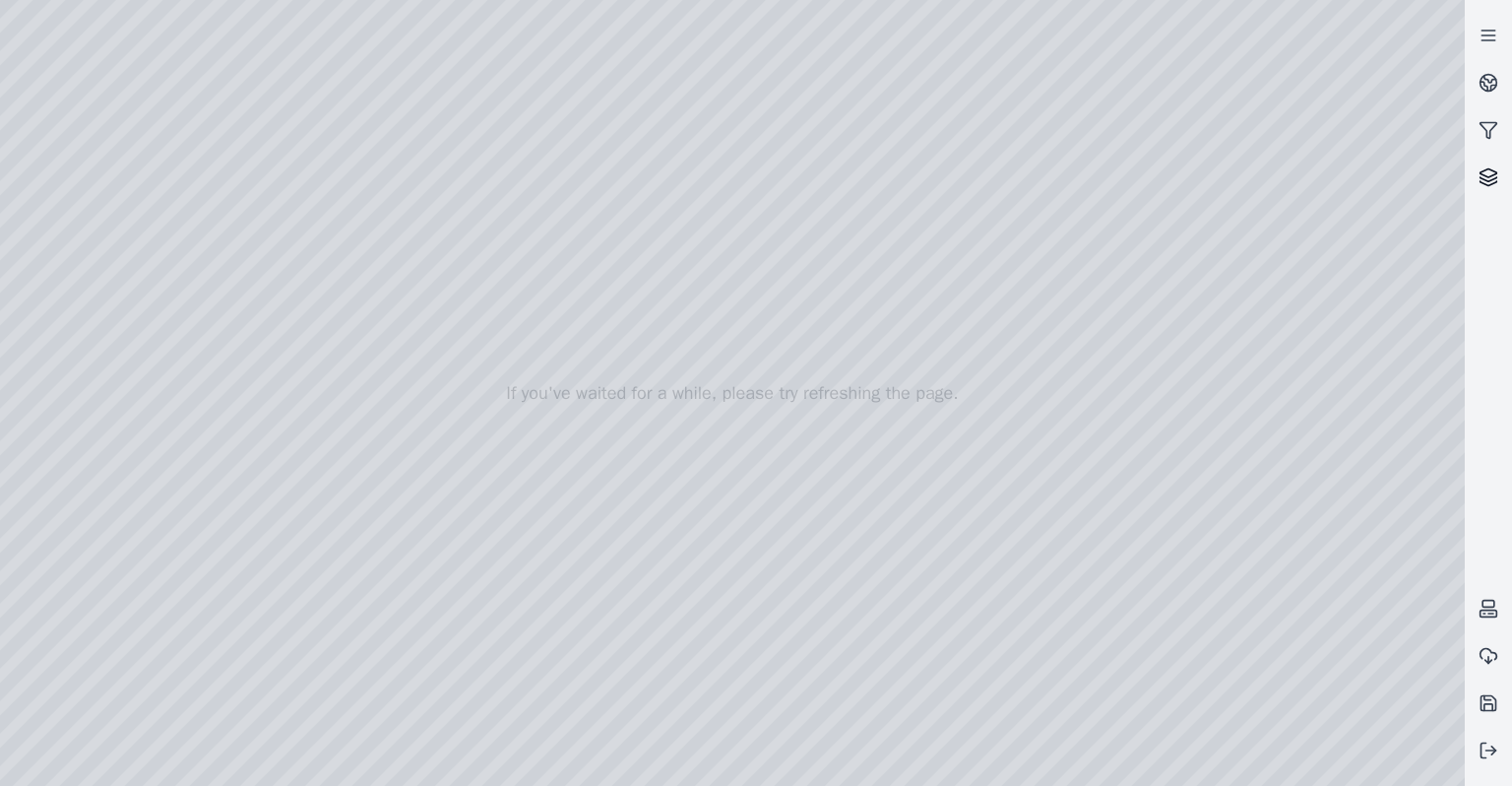click at bounding box center [1488, 177] 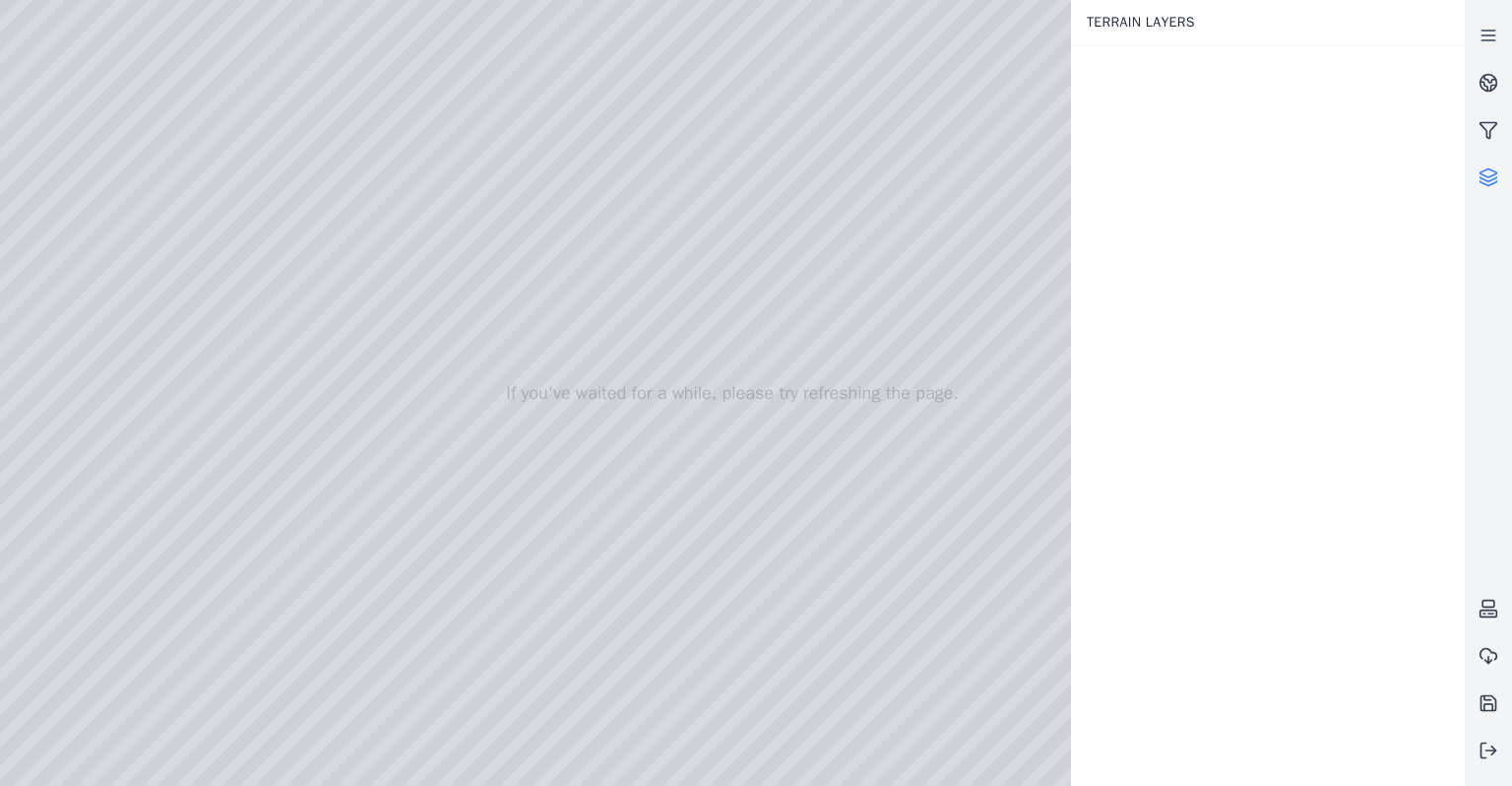 click at bounding box center (1488, 177) 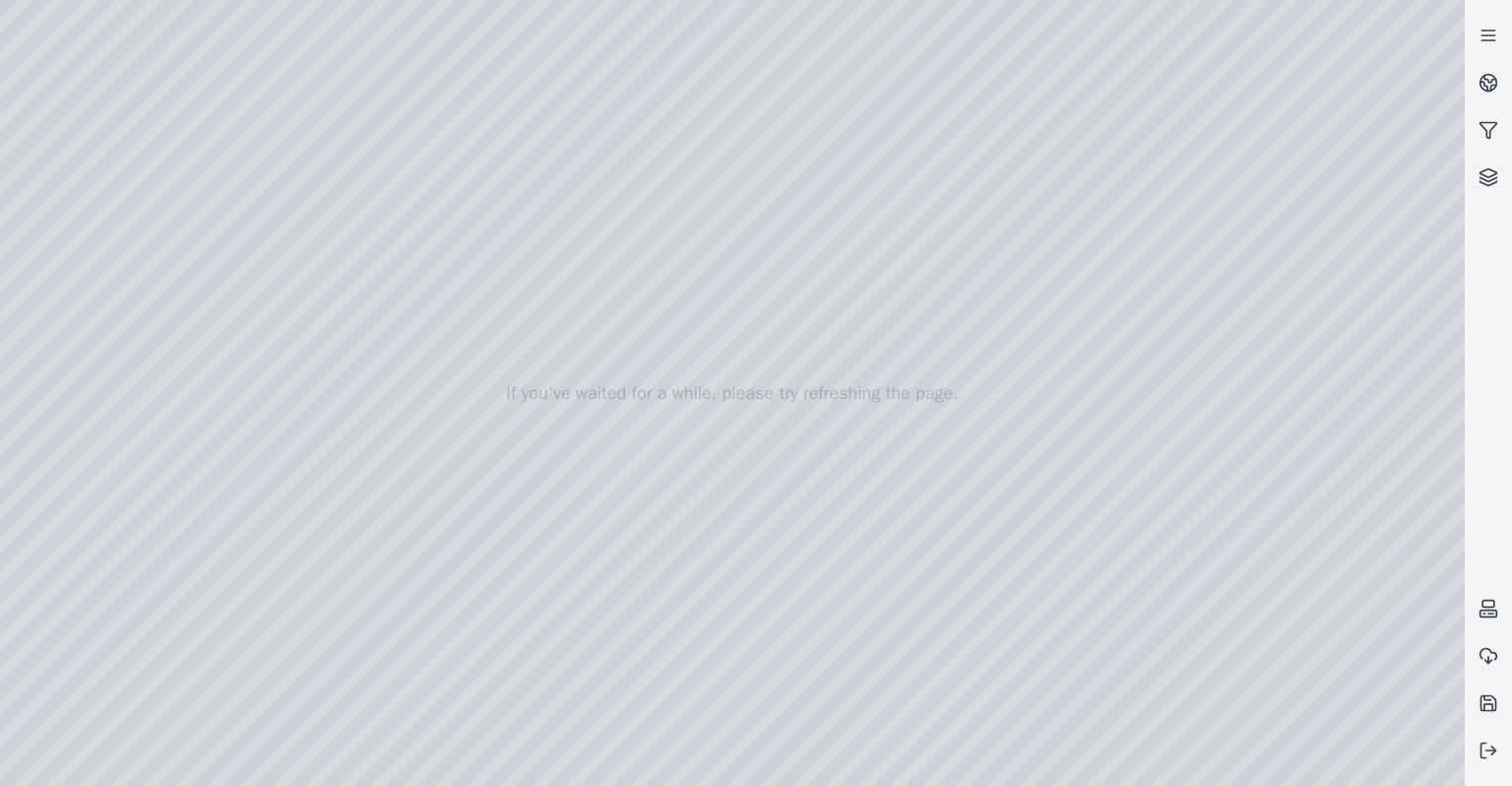 click at bounding box center [732, 393] 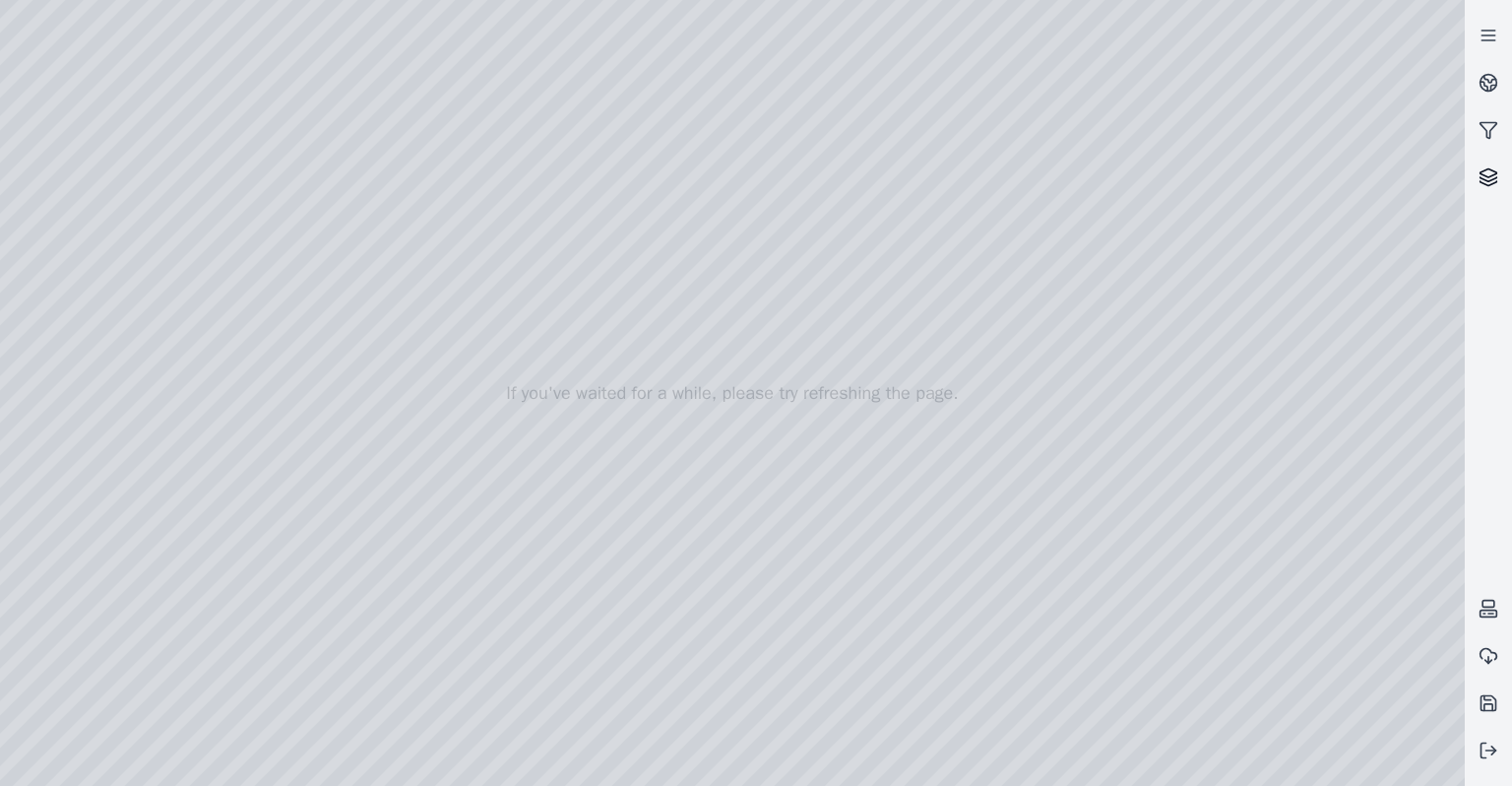 click 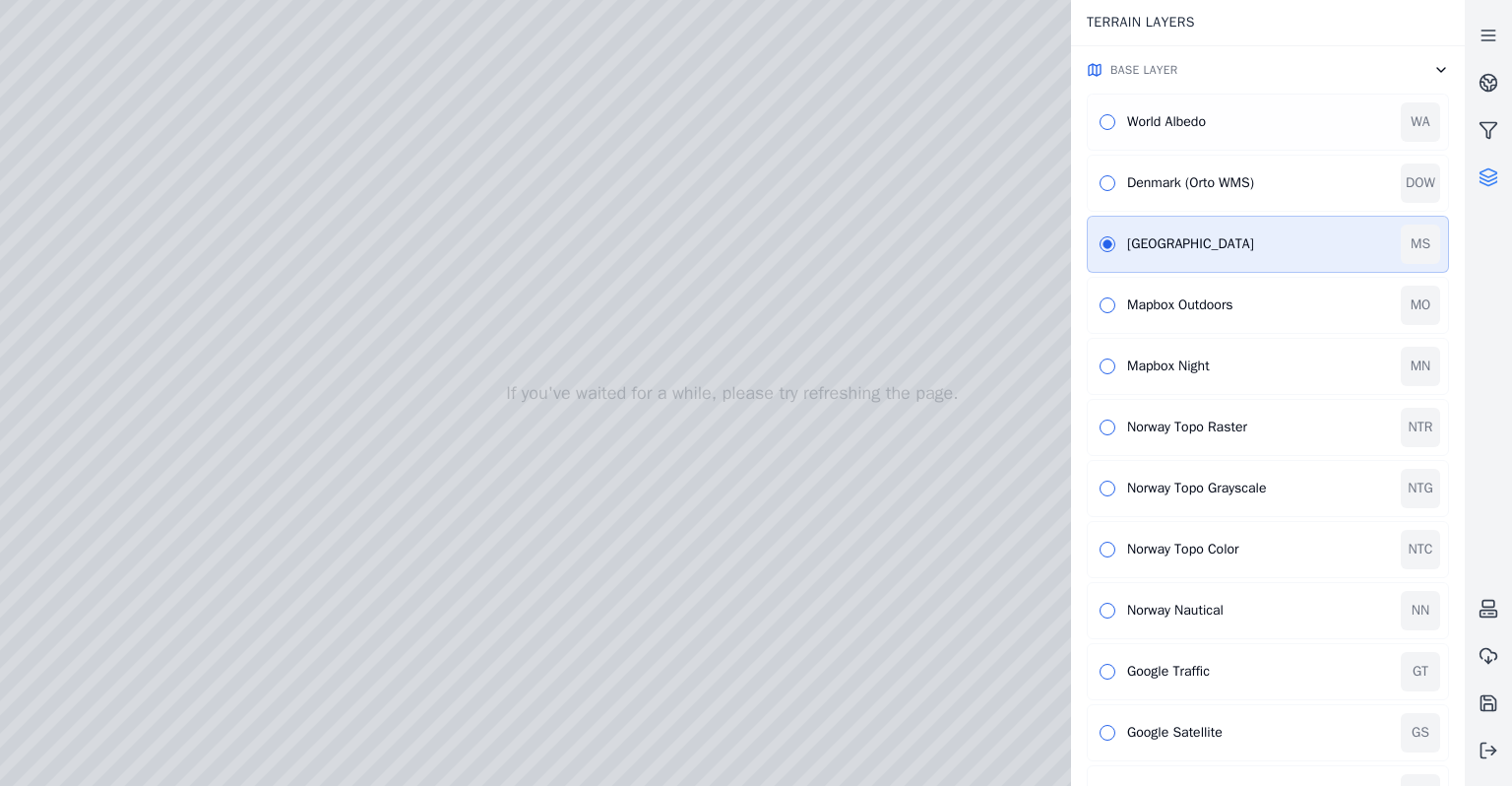 click on "World Albedo" at bounding box center [1258, 122] 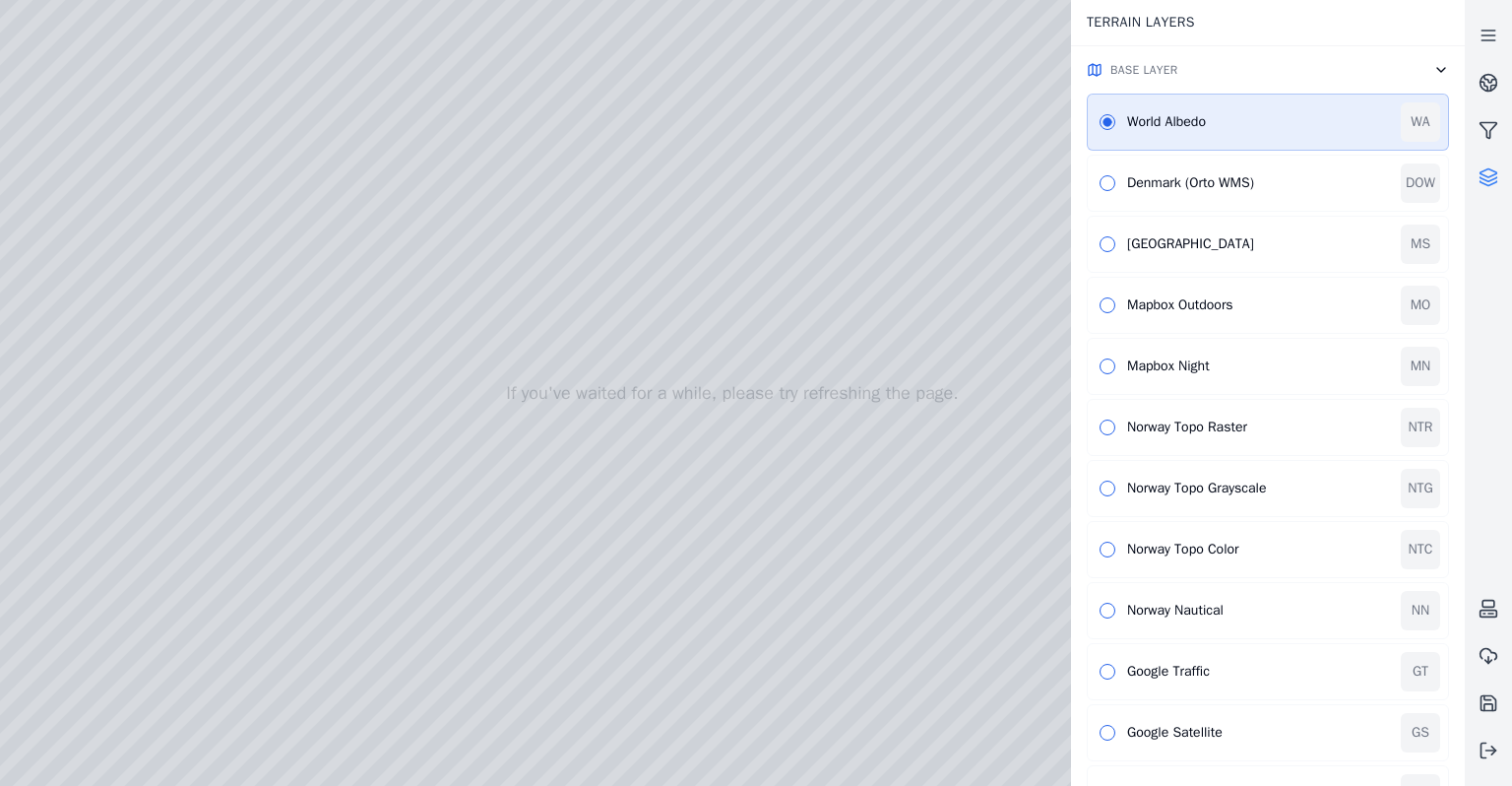 click at bounding box center (732, 393) 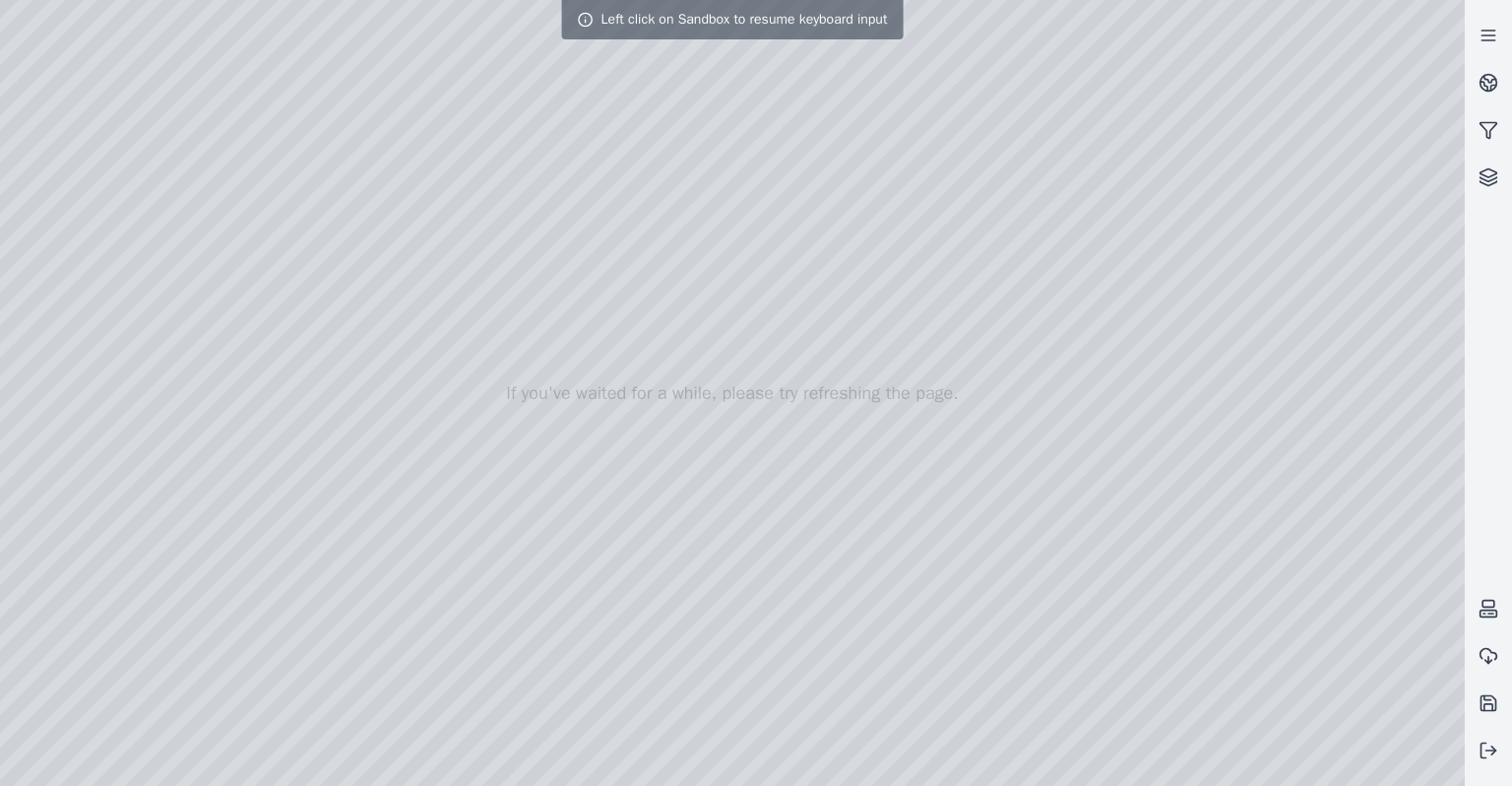 drag, startPoint x: 1135, startPoint y: 333, endPoint x: 751, endPoint y: 384, distance: 387.3719 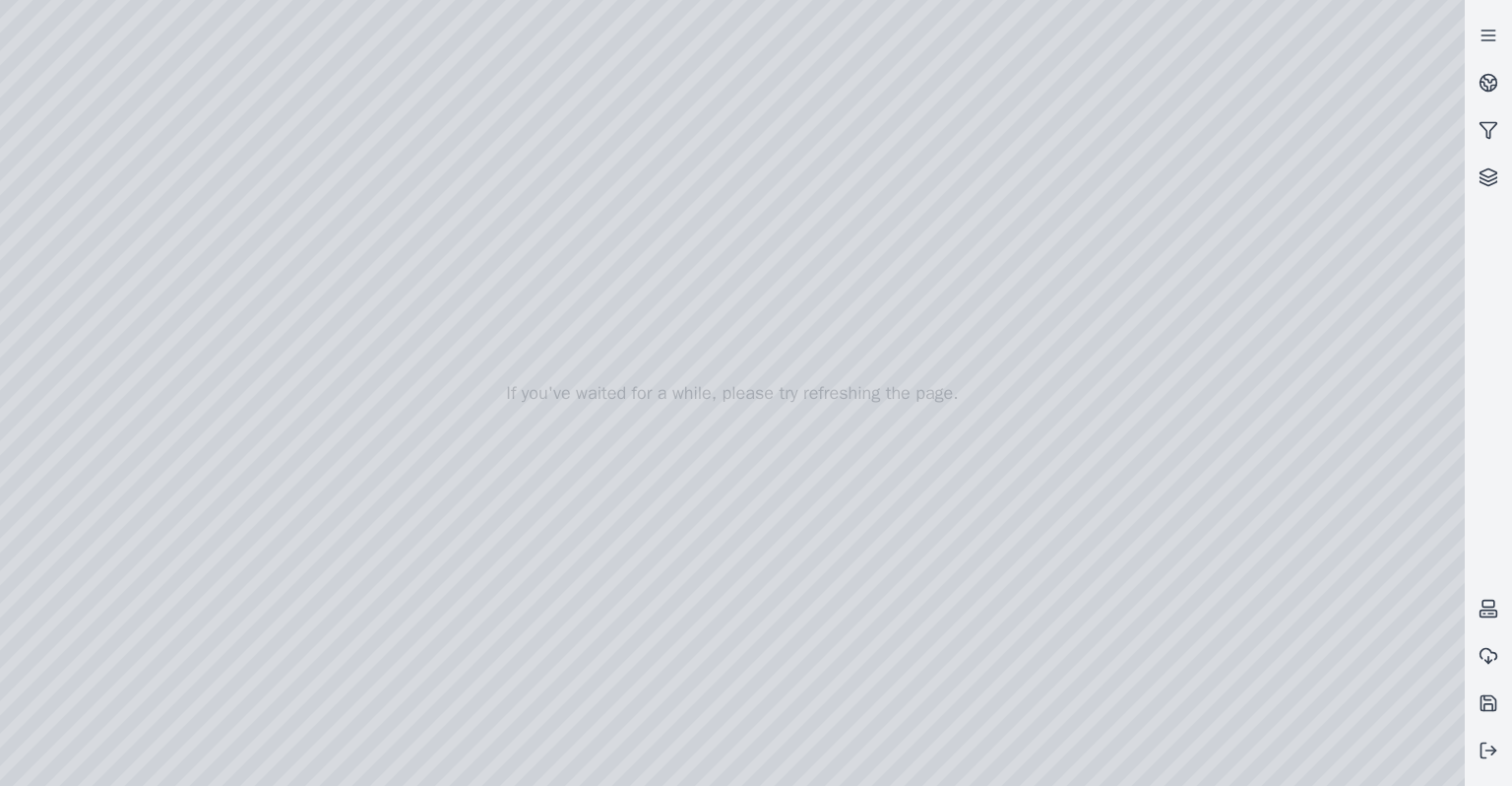 drag, startPoint x: 751, startPoint y: 384, endPoint x: 1136, endPoint y: 424, distance: 387.0723 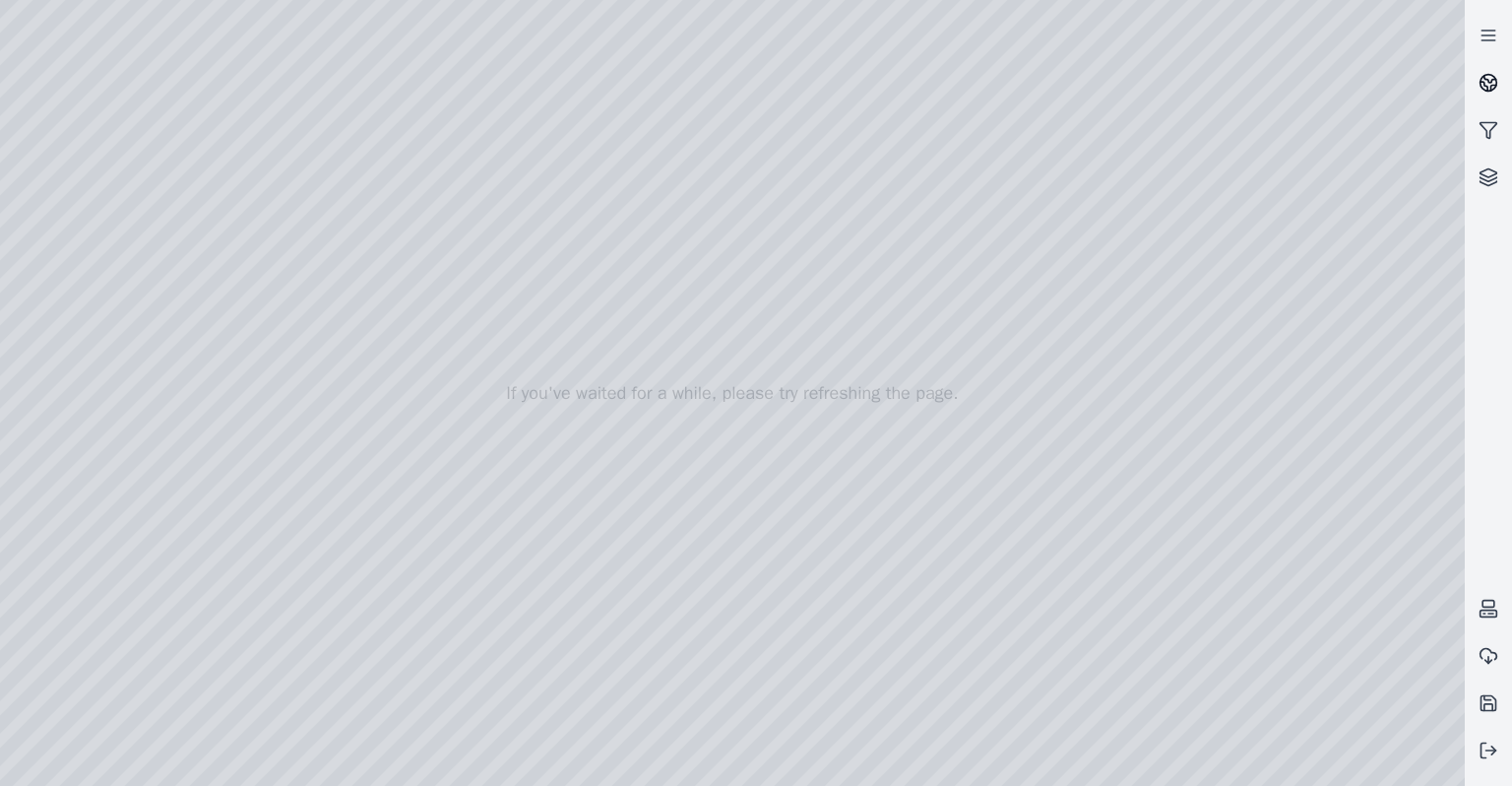 click 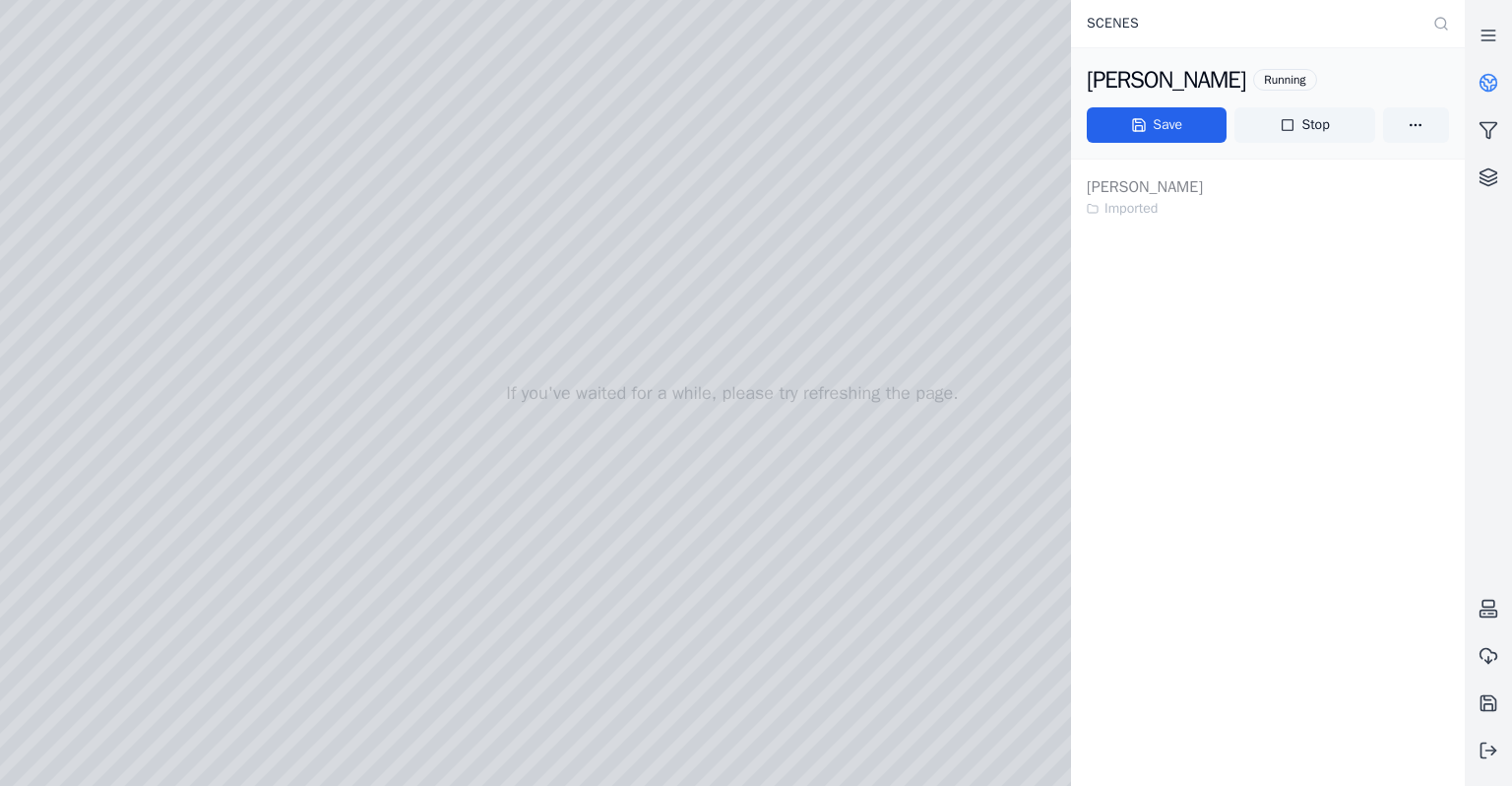 click at bounding box center (732, 393) 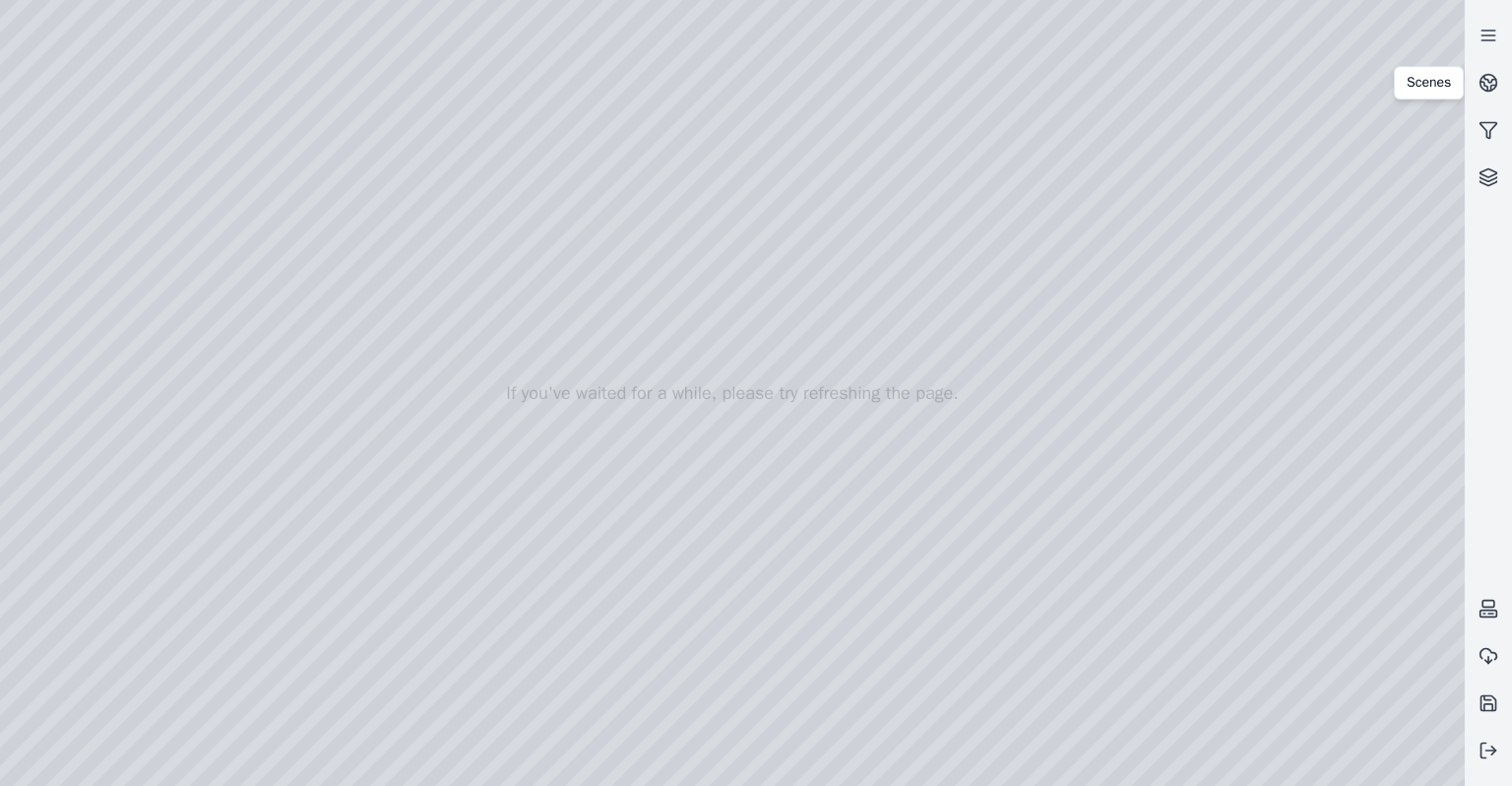 click at bounding box center (732, 393) 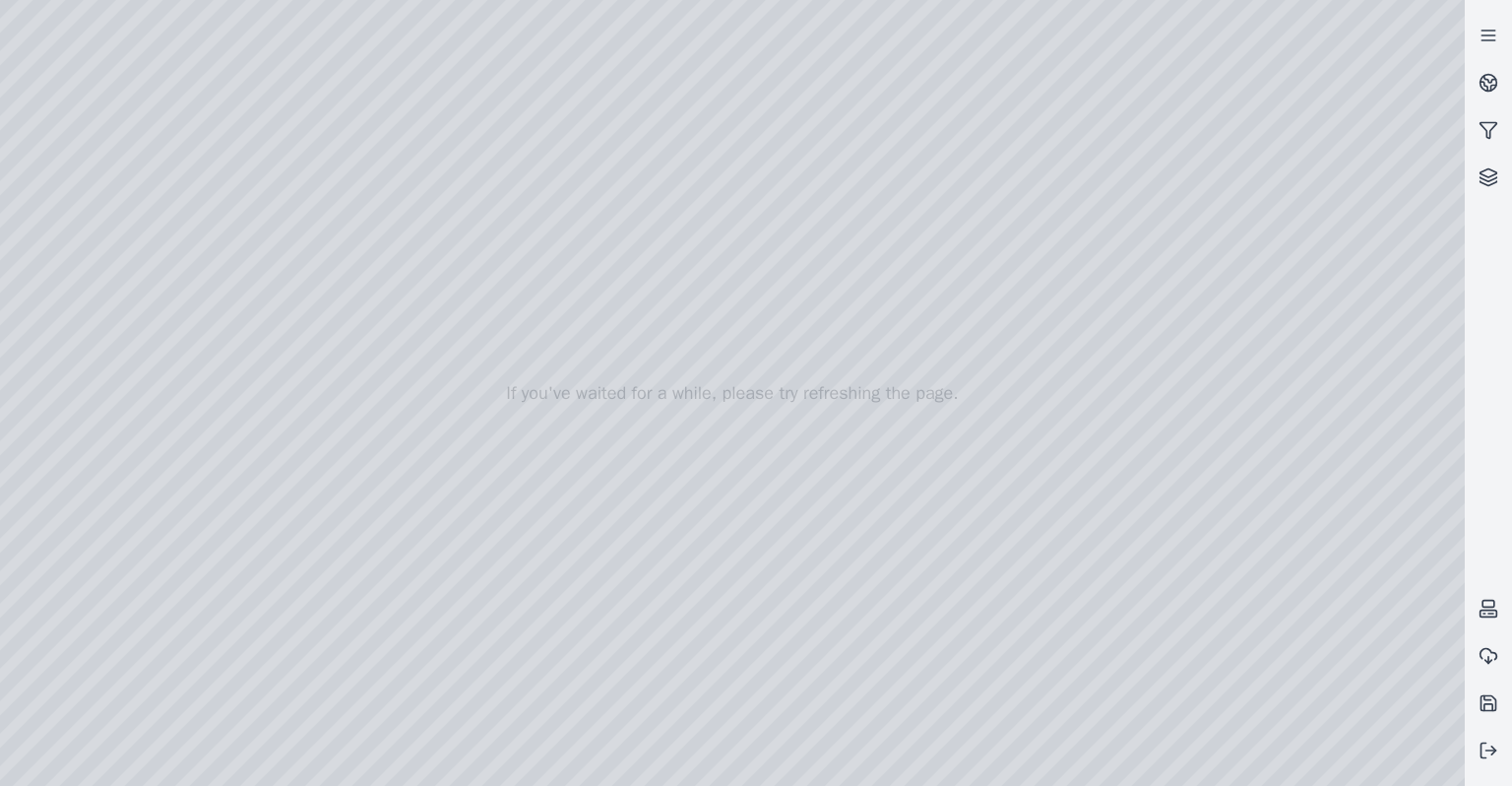 drag, startPoint x: 886, startPoint y: 425, endPoint x: 900, endPoint y: 459, distance: 36.769553 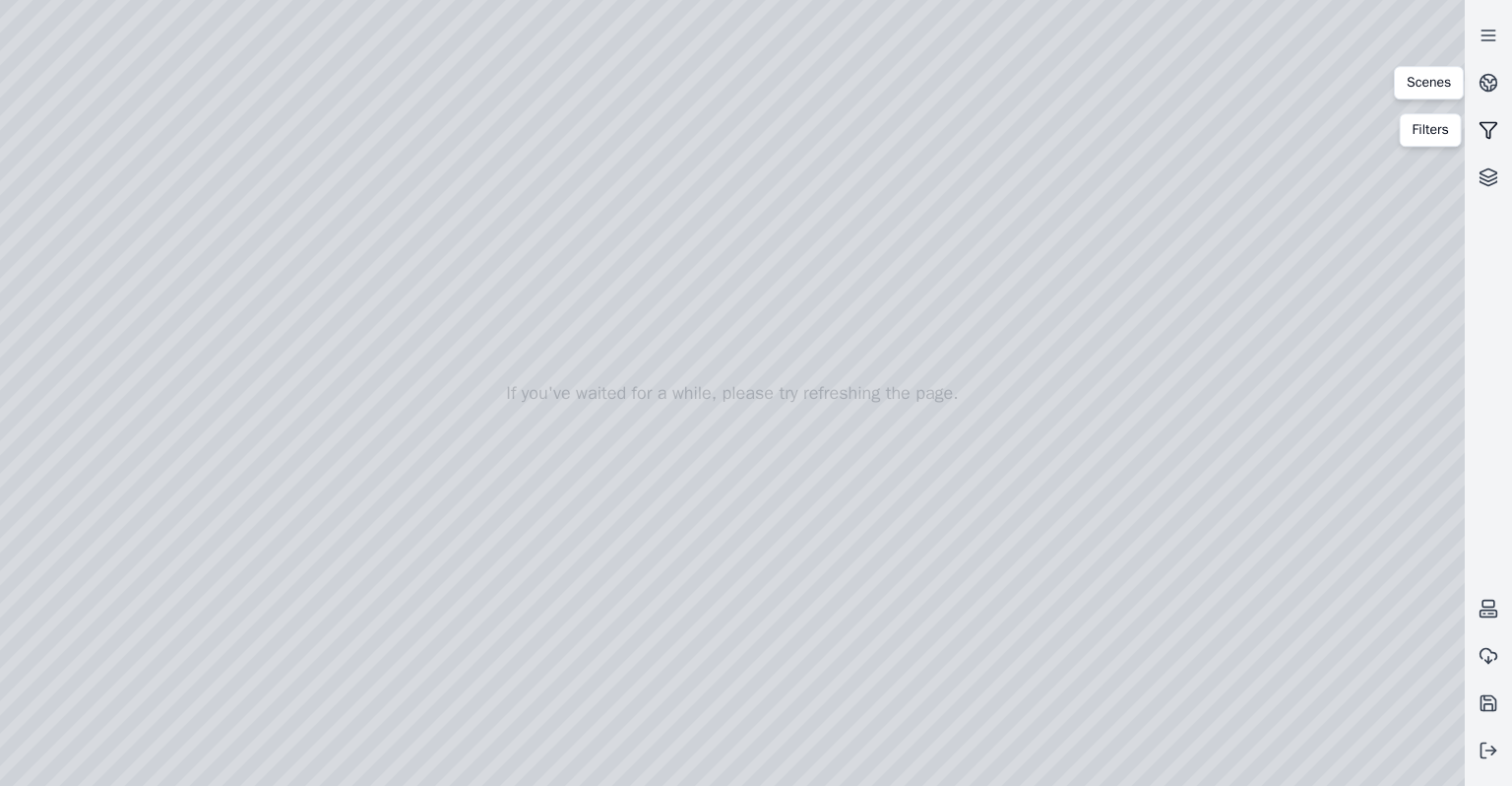 click 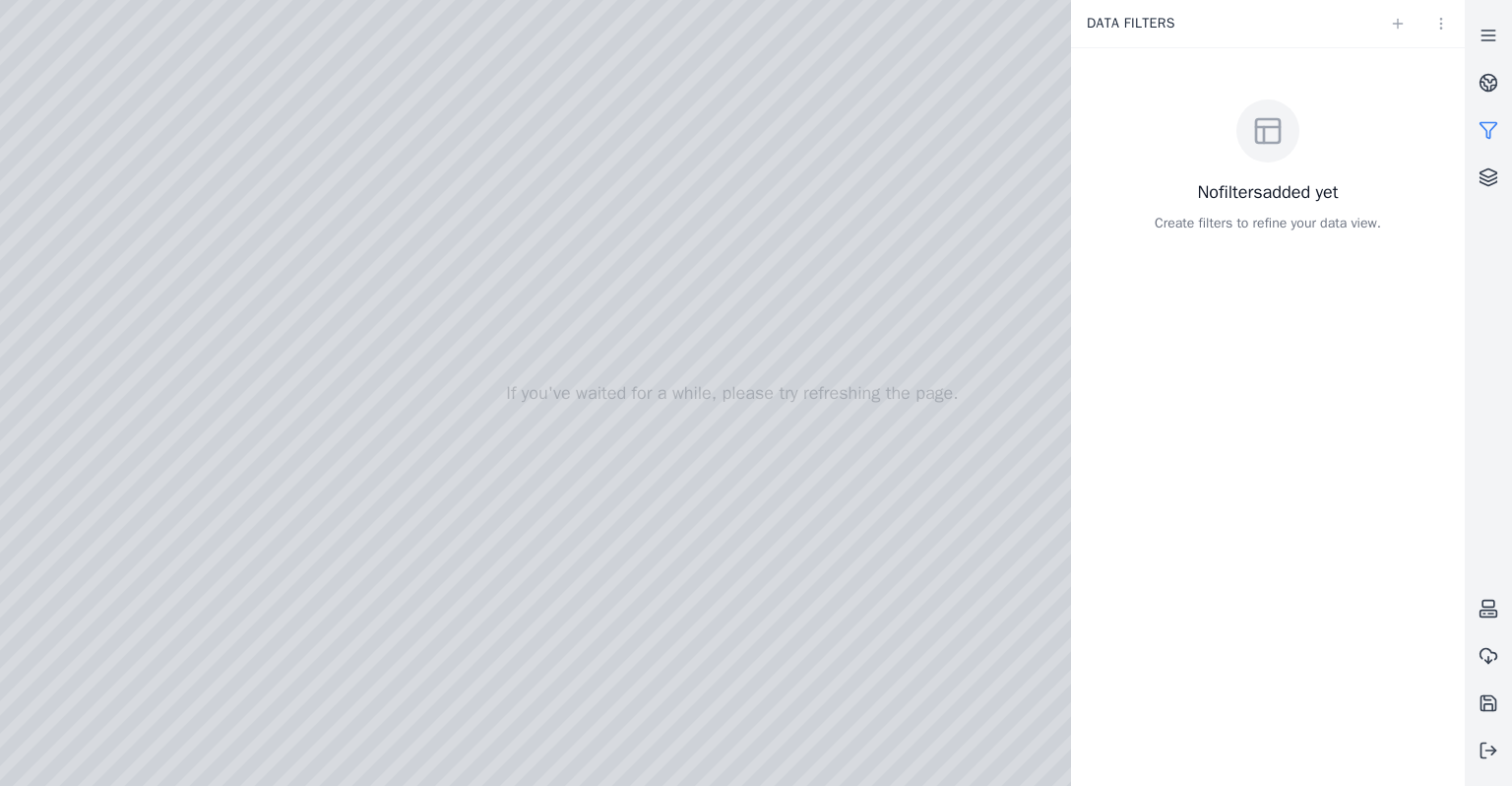 click 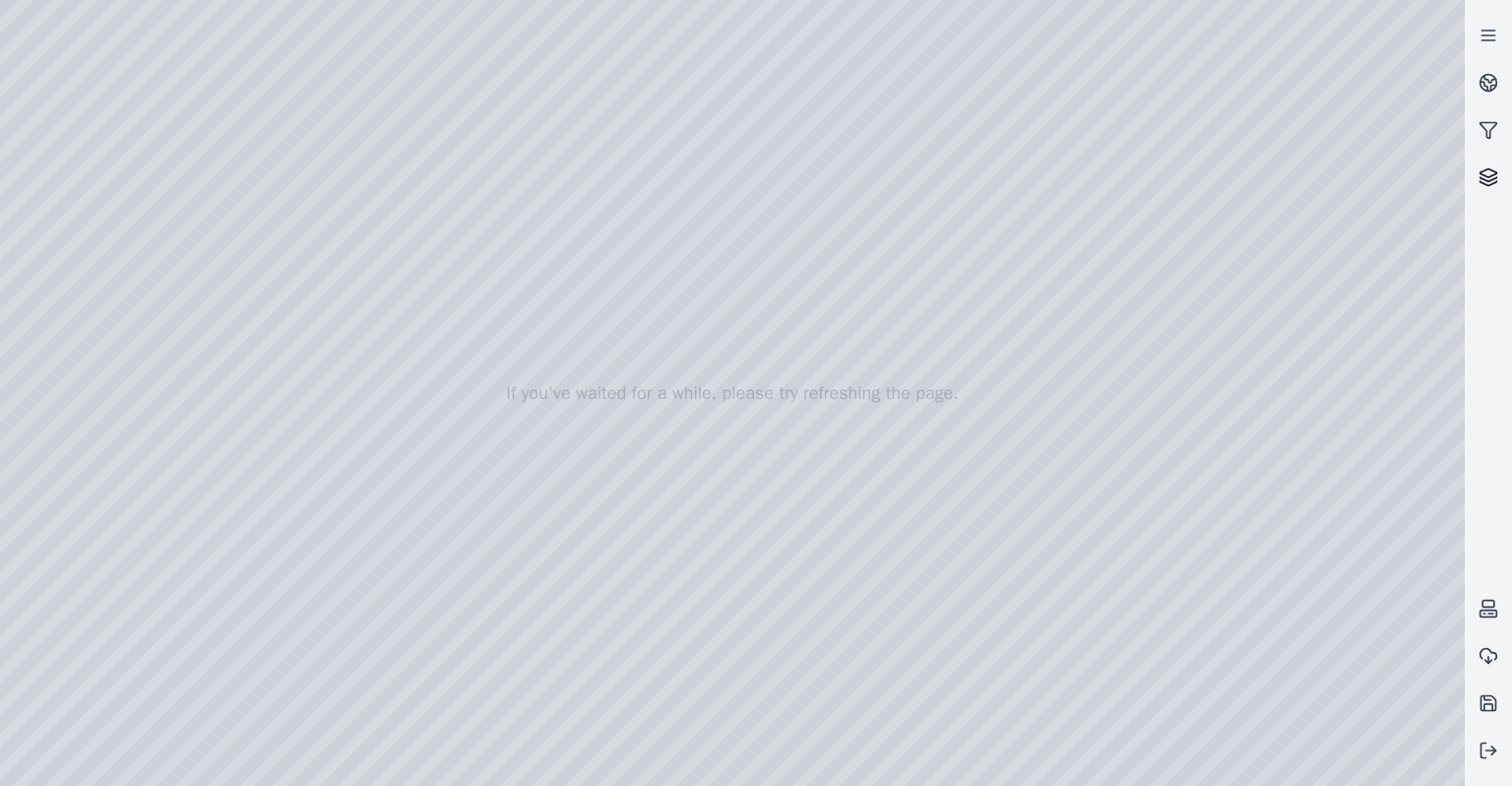 click 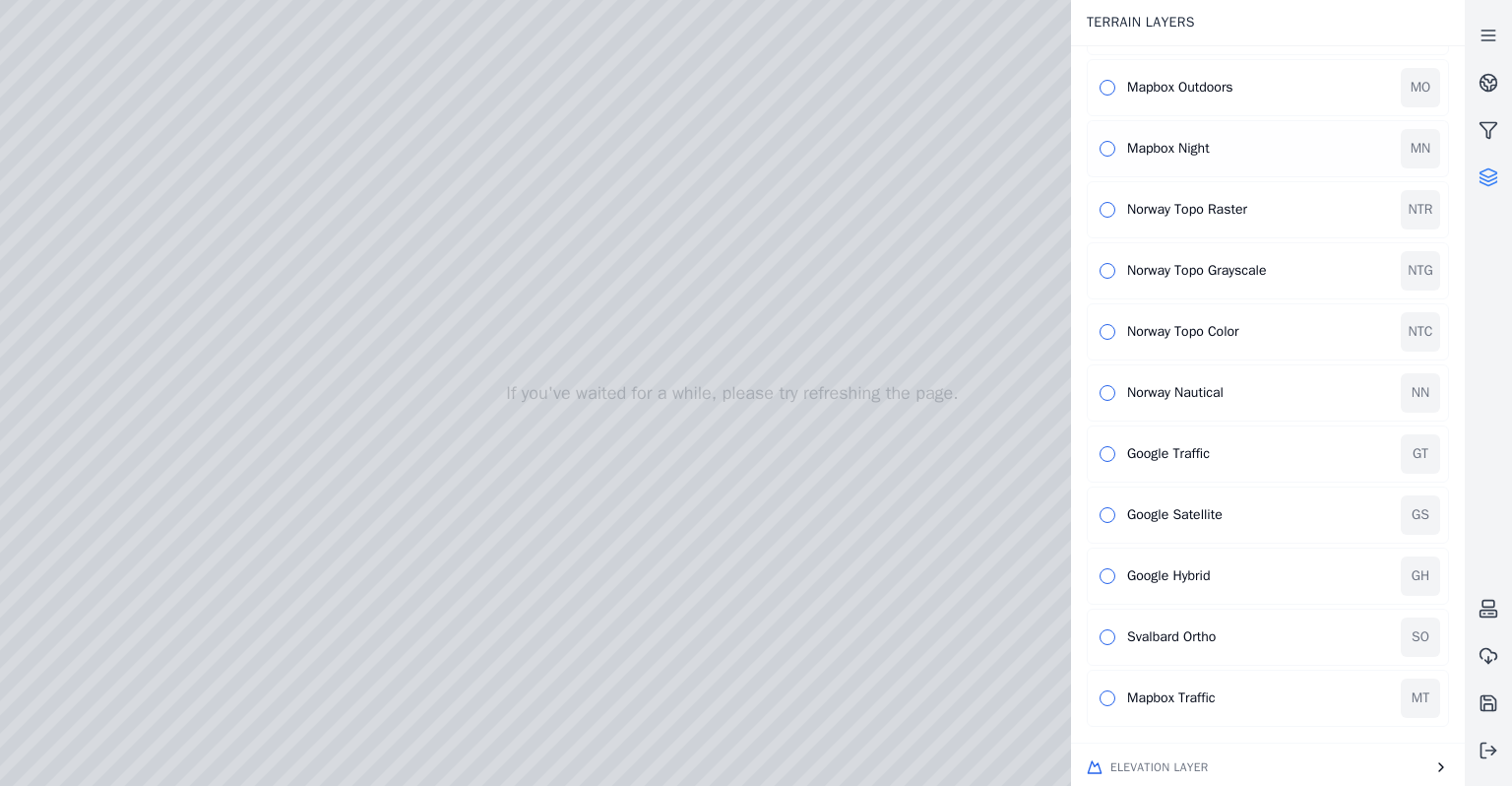 scroll, scrollTop: 0, scrollLeft: 0, axis: both 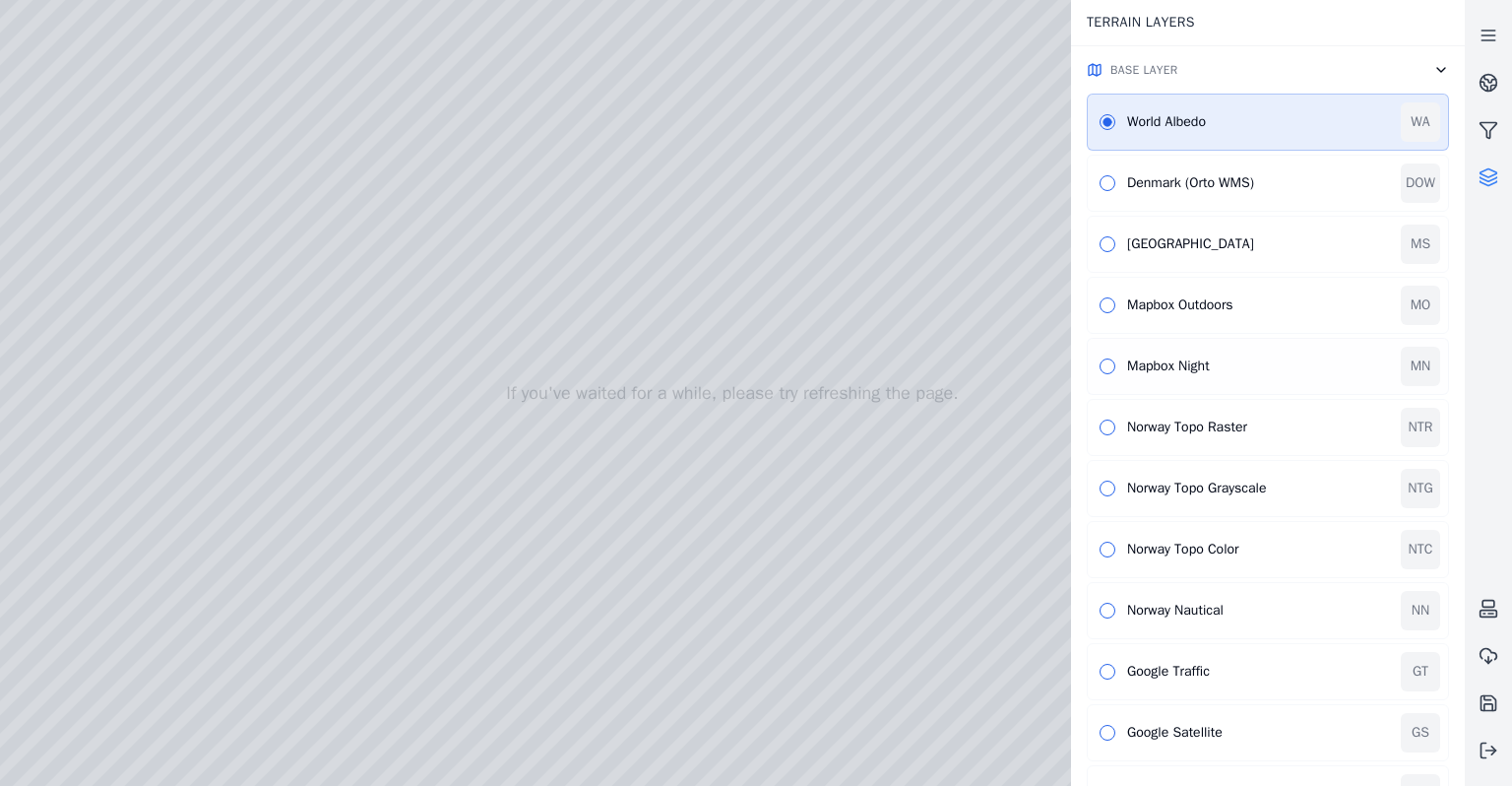 click on "Mapbox Night [GEOGRAPHIC_DATA]" at bounding box center [1268, 366] 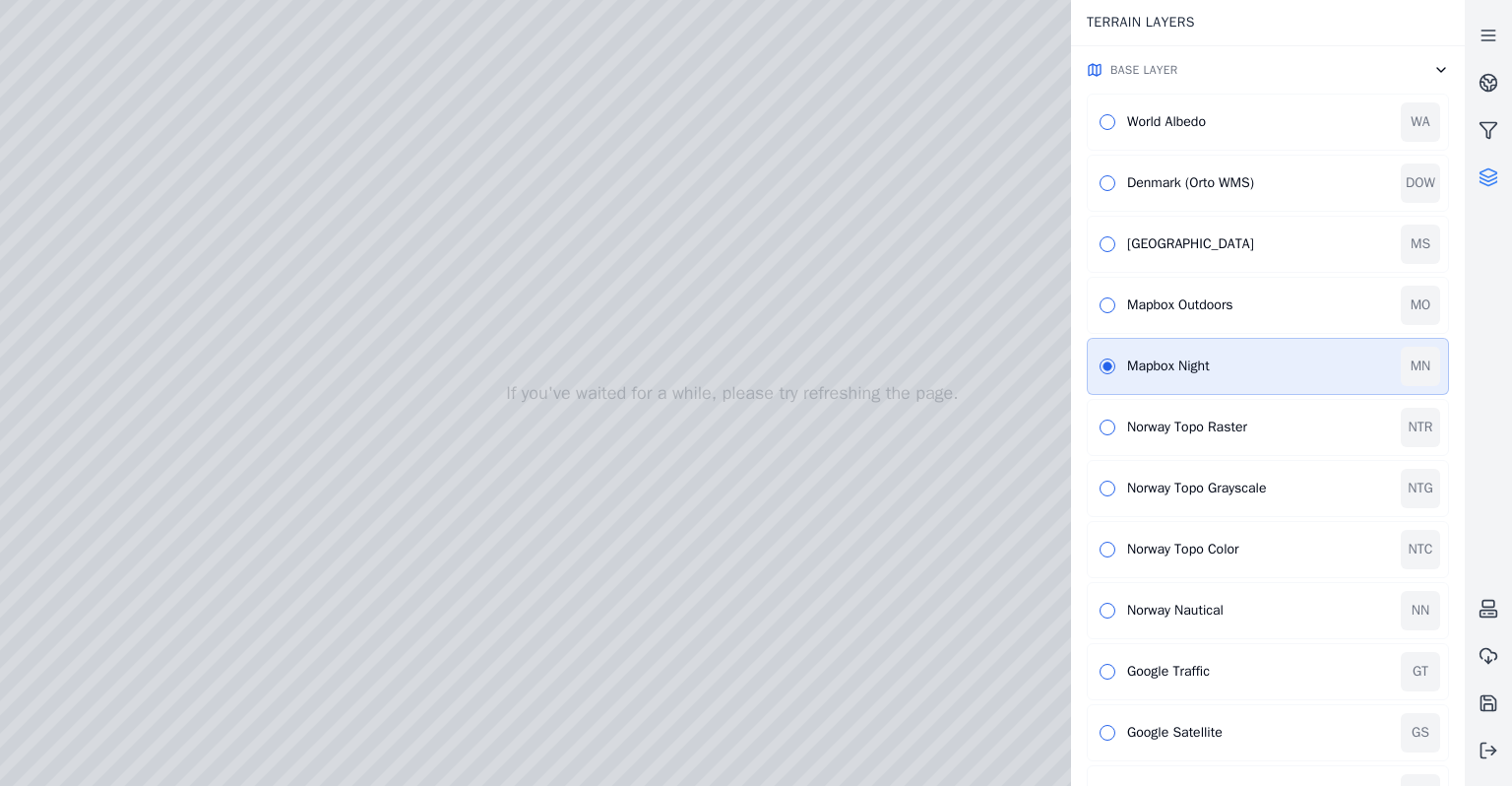 click at bounding box center [1488, 177] 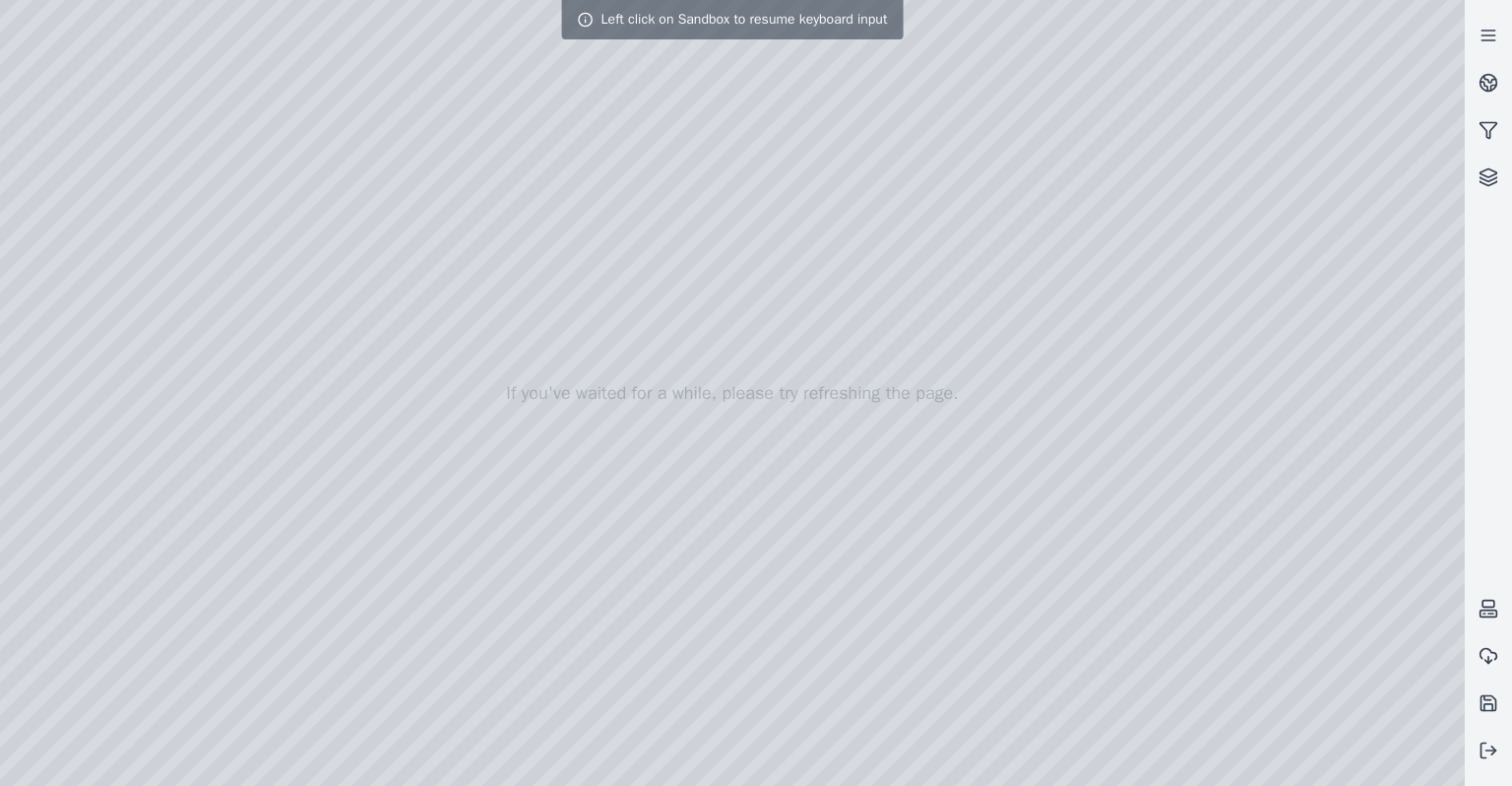 drag, startPoint x: 879, startPoint y: 534, endPoint x: 853, endPoint y: 509, distance: 36.069378 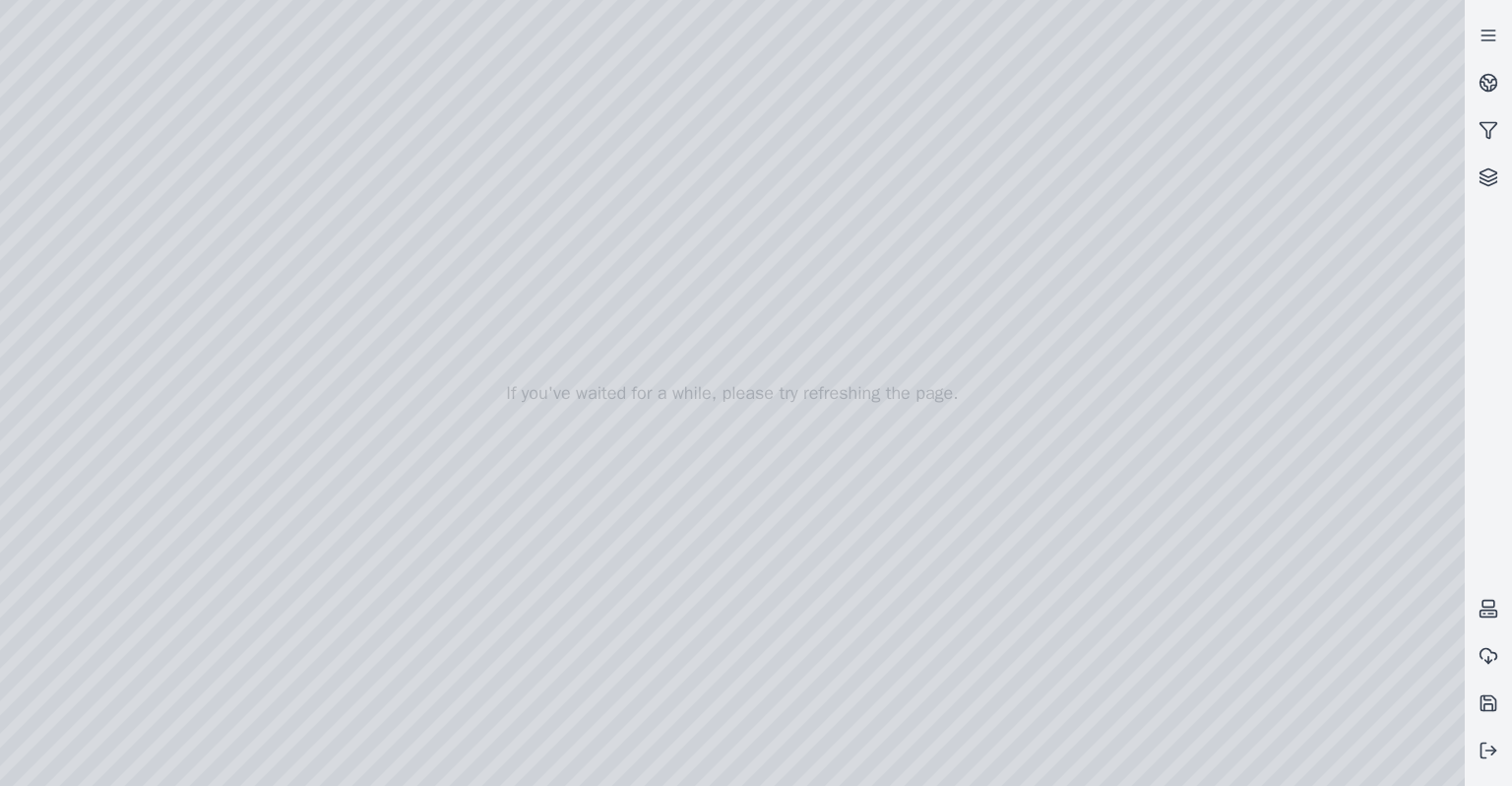 drag, startPoint x: 852, startPoint y: 522, endPoint x: 545, endPoint y: 564, distance: 309.8596 